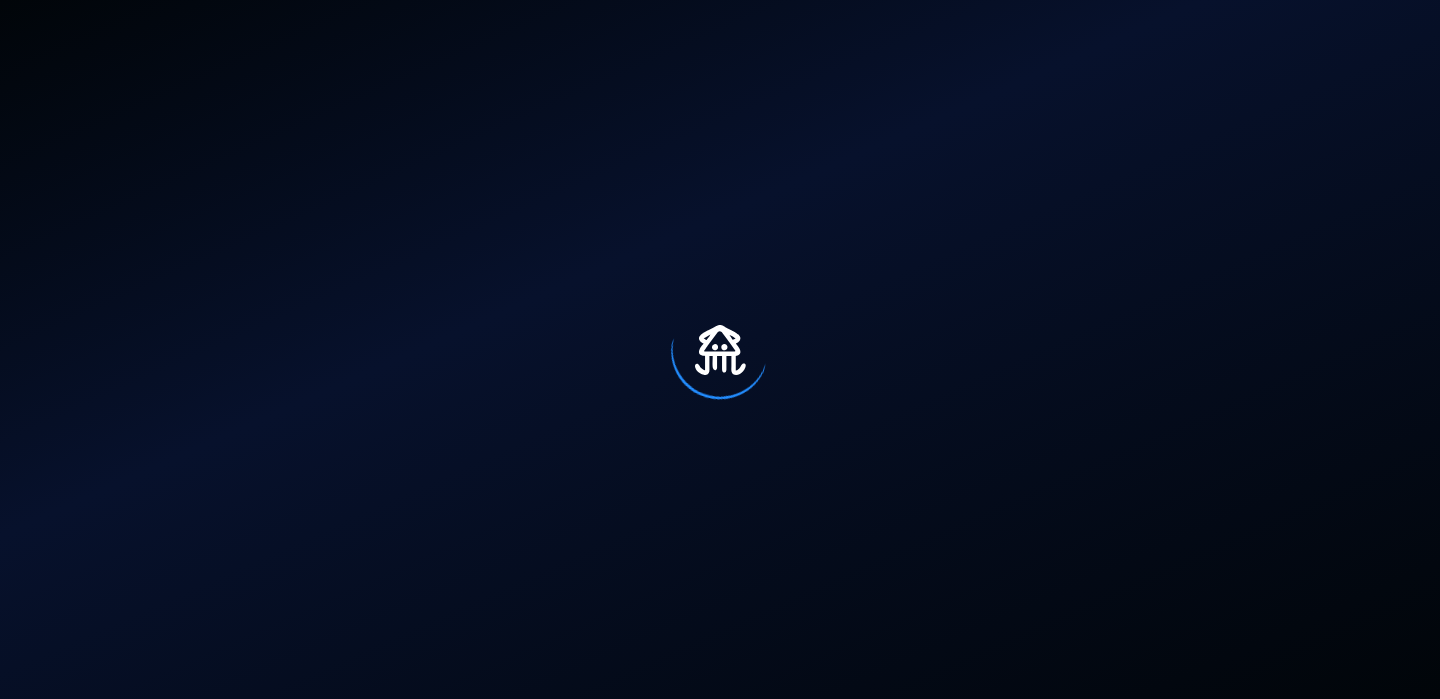 scroll, scrollTop: 0, scrollLeft: 0, axis: both 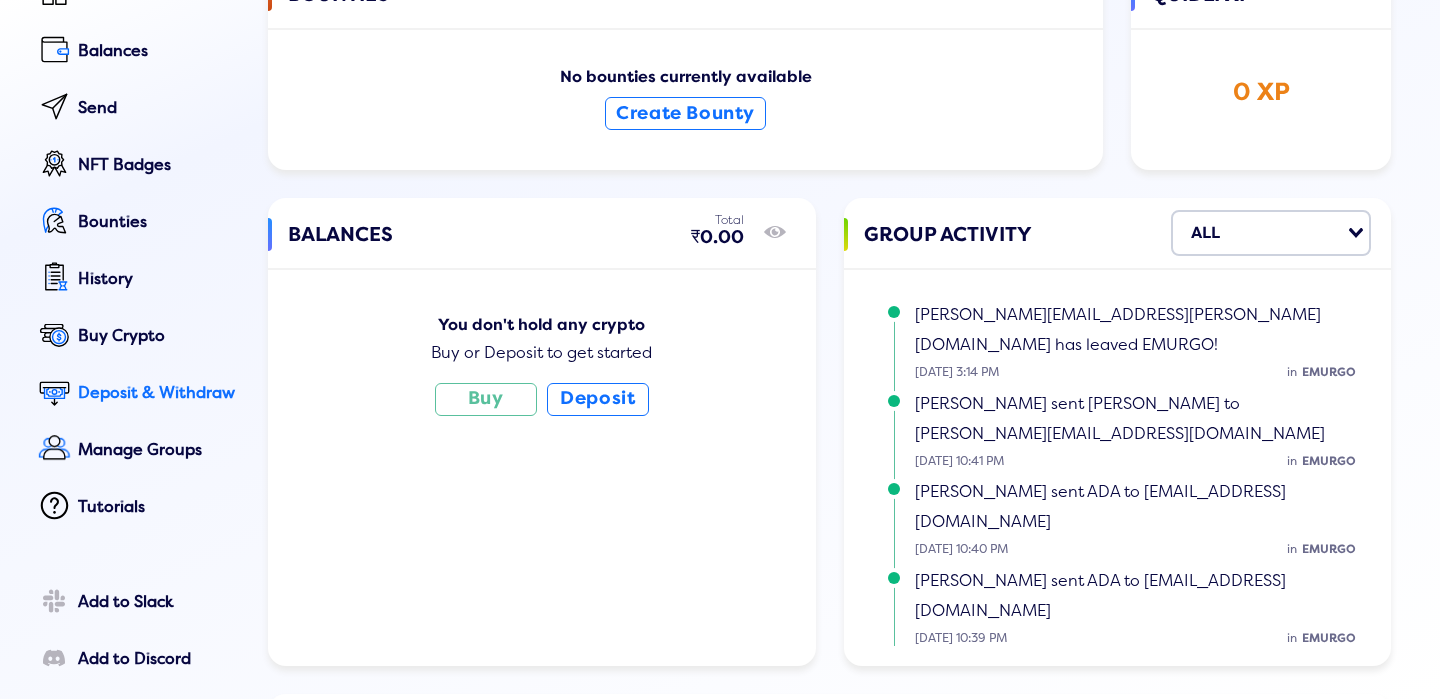click on "Deposit & Withdraw" 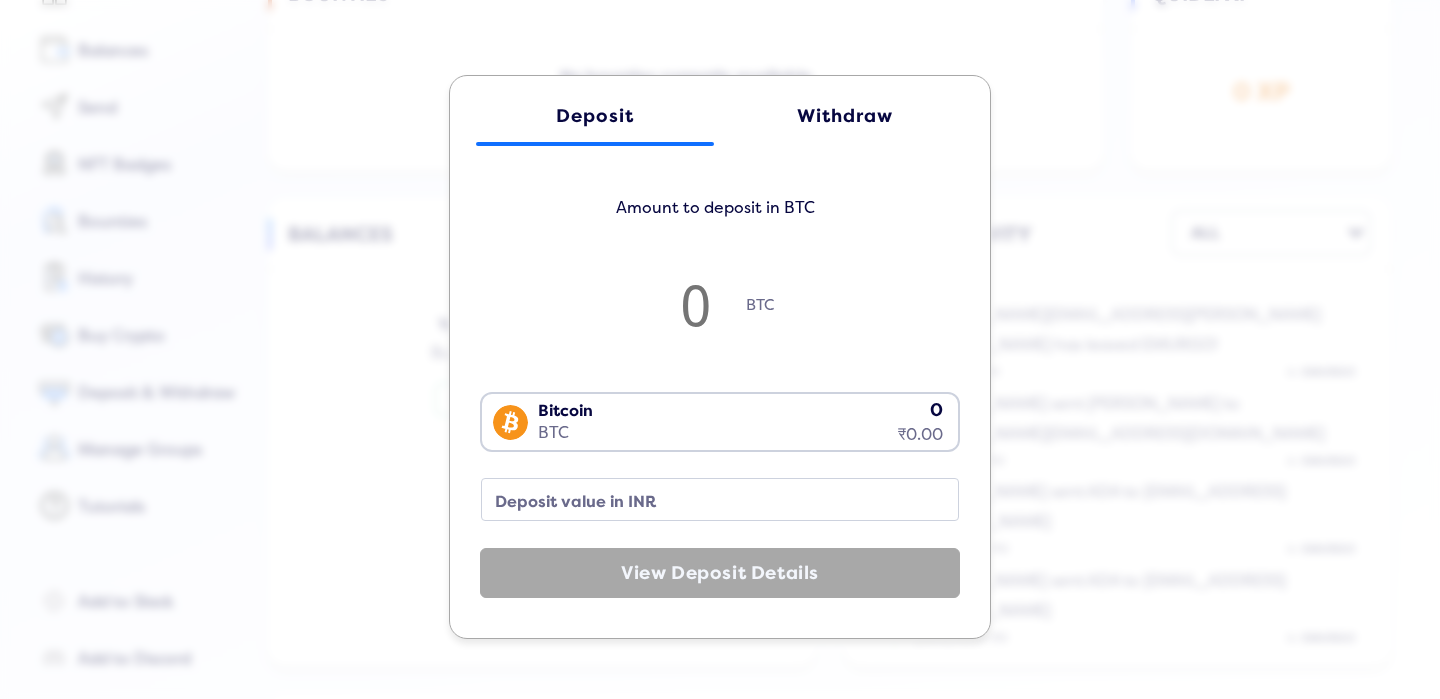 click on "Bitcoin BTC 0 ₹0.00" at bounding box center [715, 420] 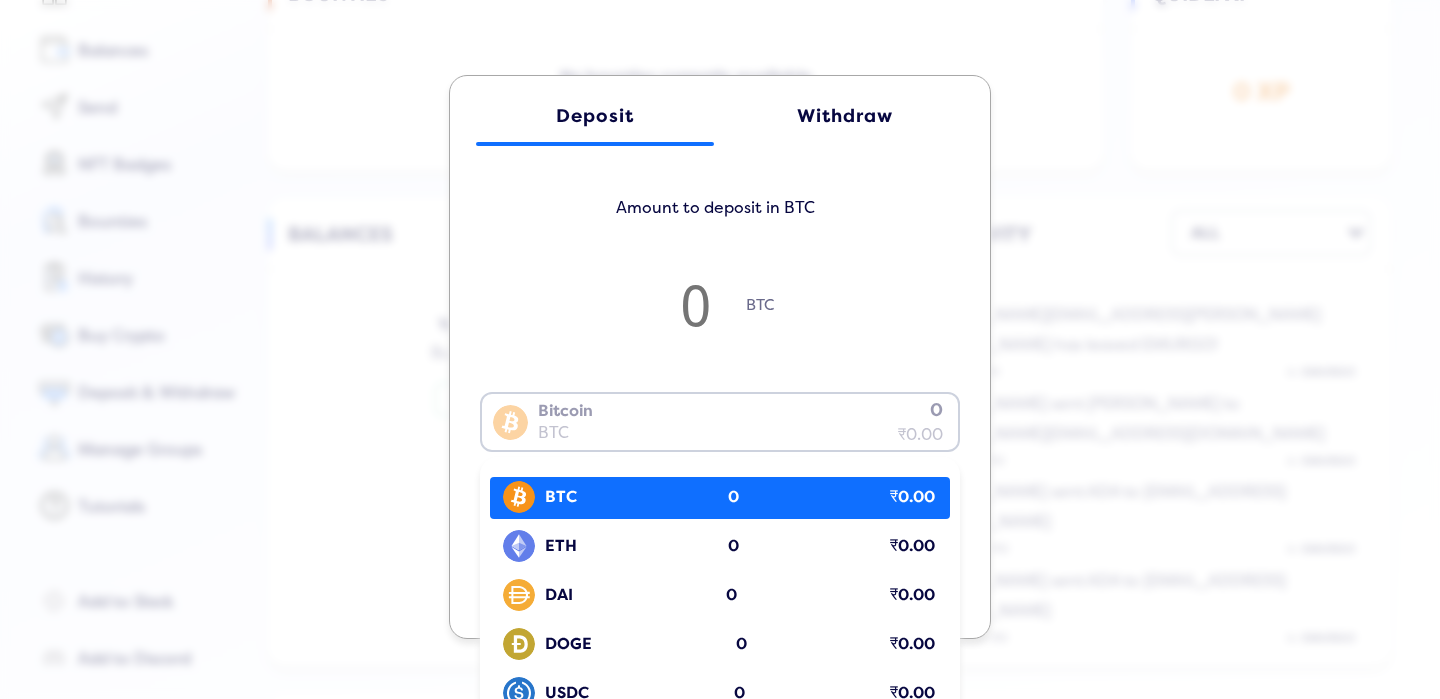 click on "BTC" at bounding box center (720, 316) 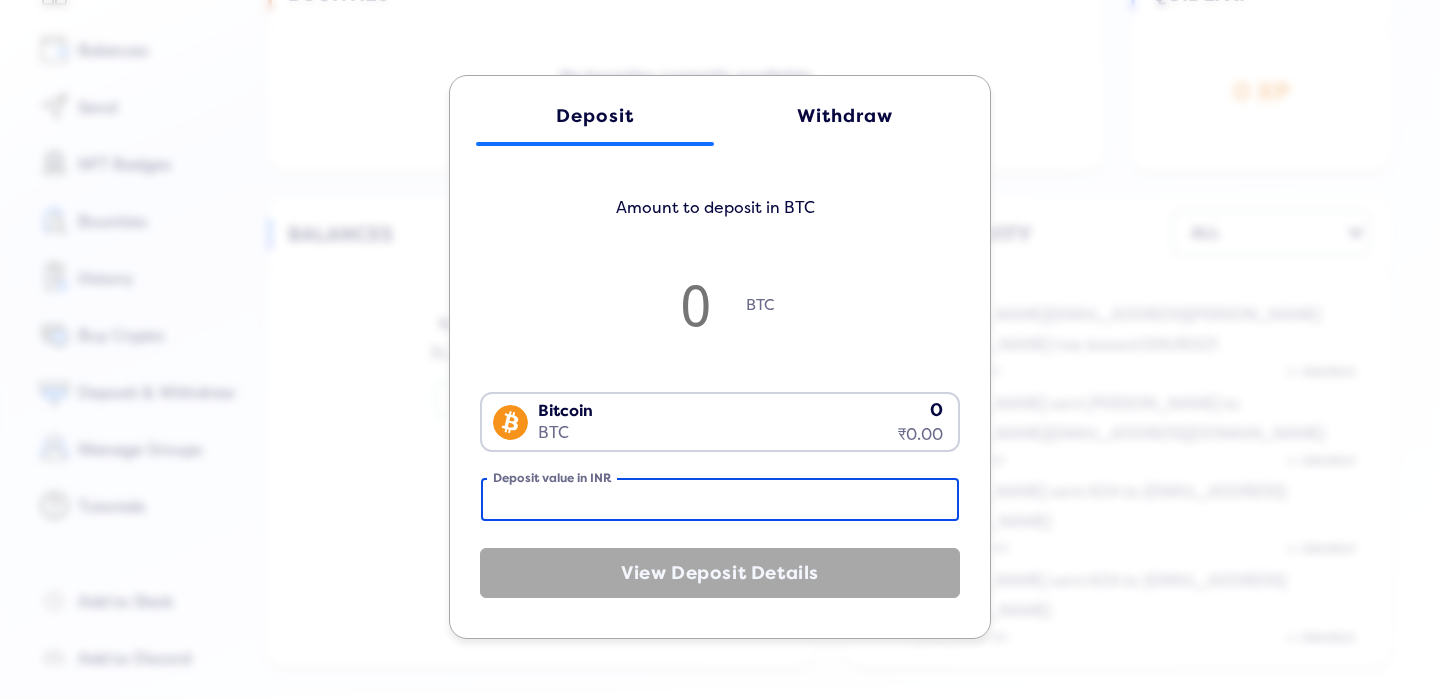 click on "Deposit value in INR" at bounding box center [720, 499] 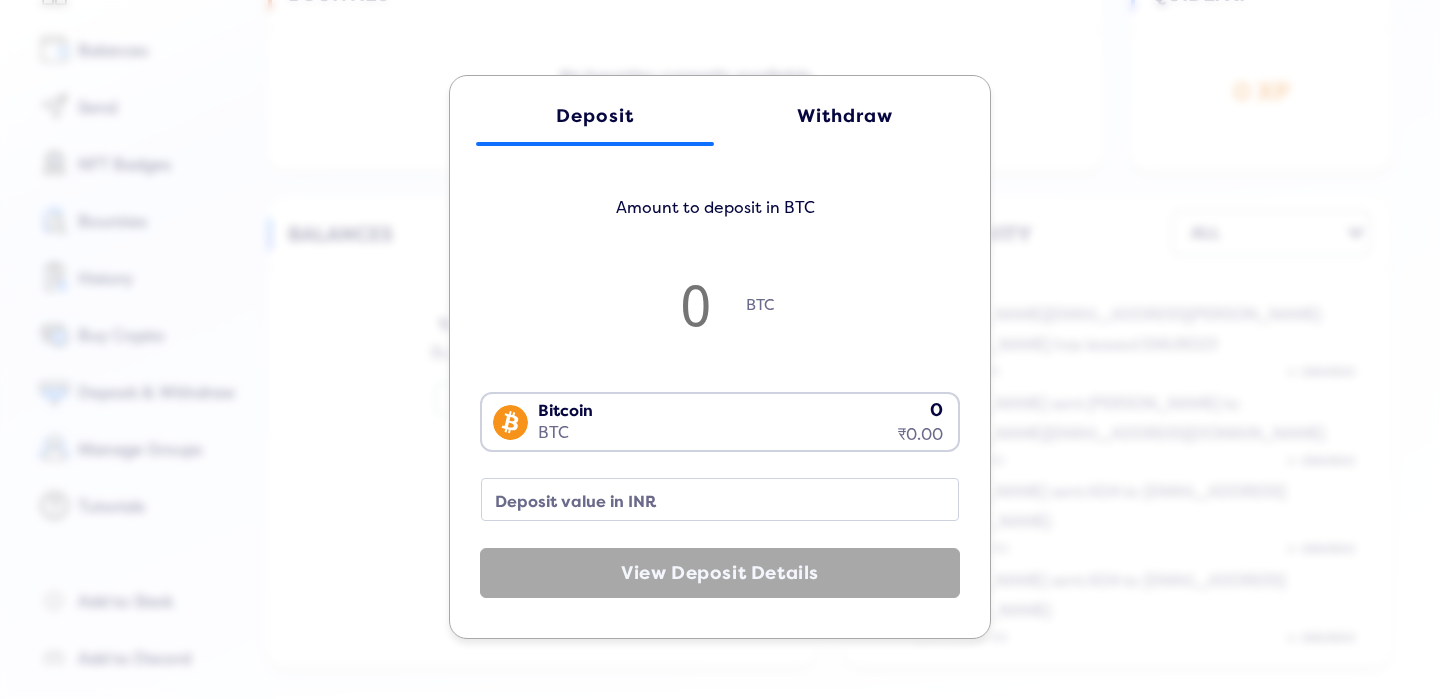 click on "Bitcoin BTC 0 ₹0.00" at bounding box center (715, 420) 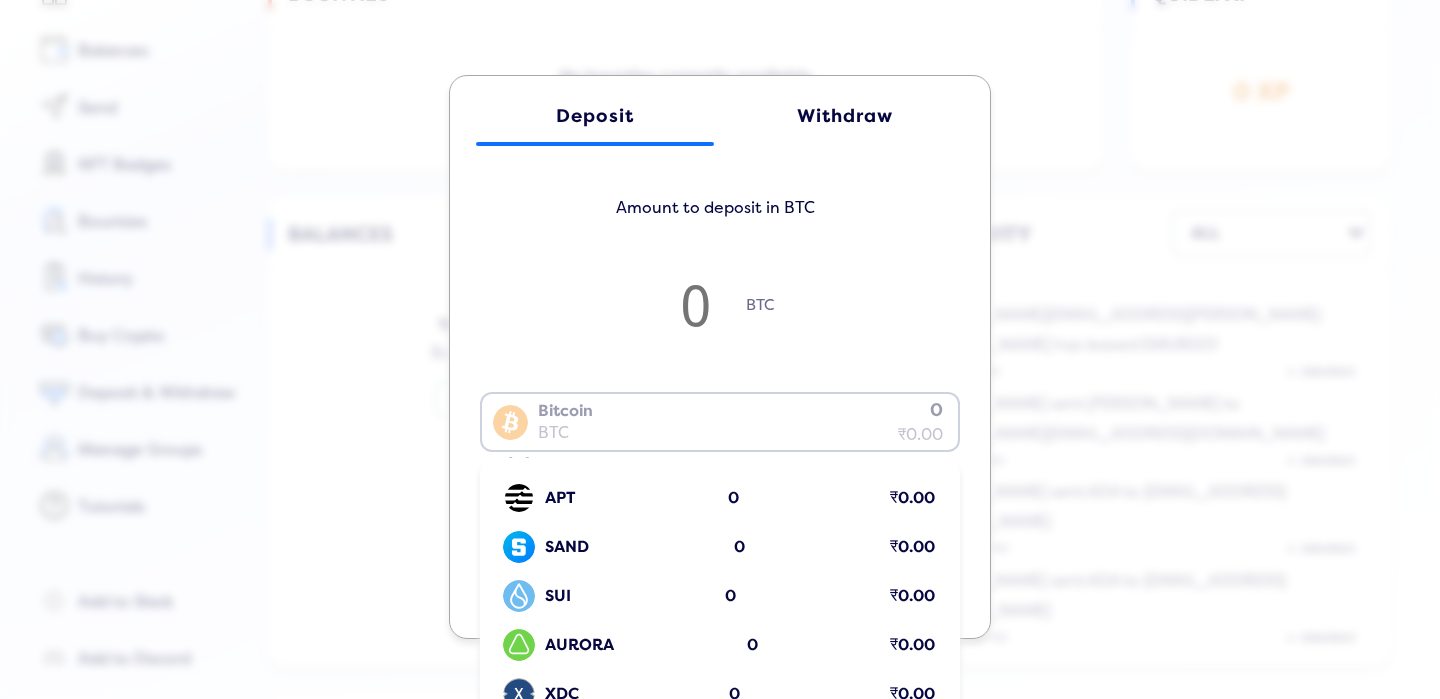 scroll, scrollTop: 1519, scrollLeft: 0, axis: vertical 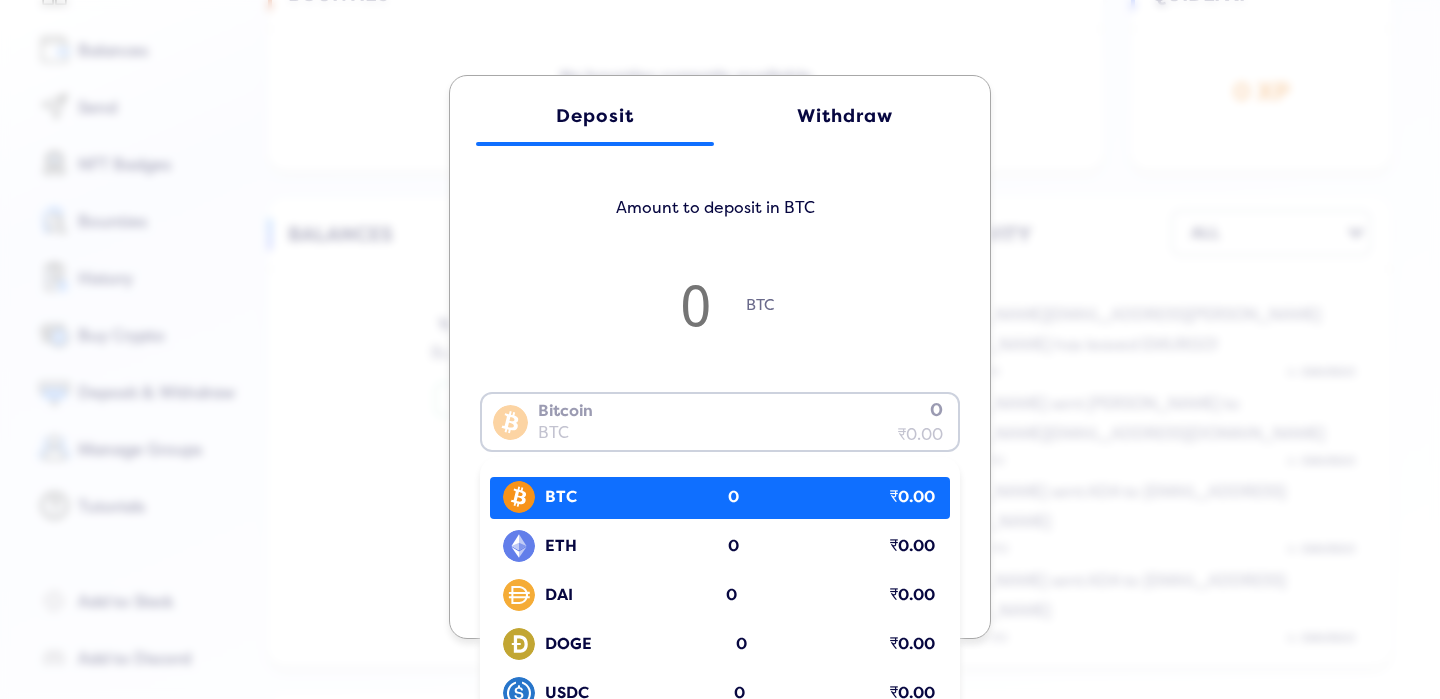 click on "BTC 0 ₹0.00" at bounding box center (725, 497) 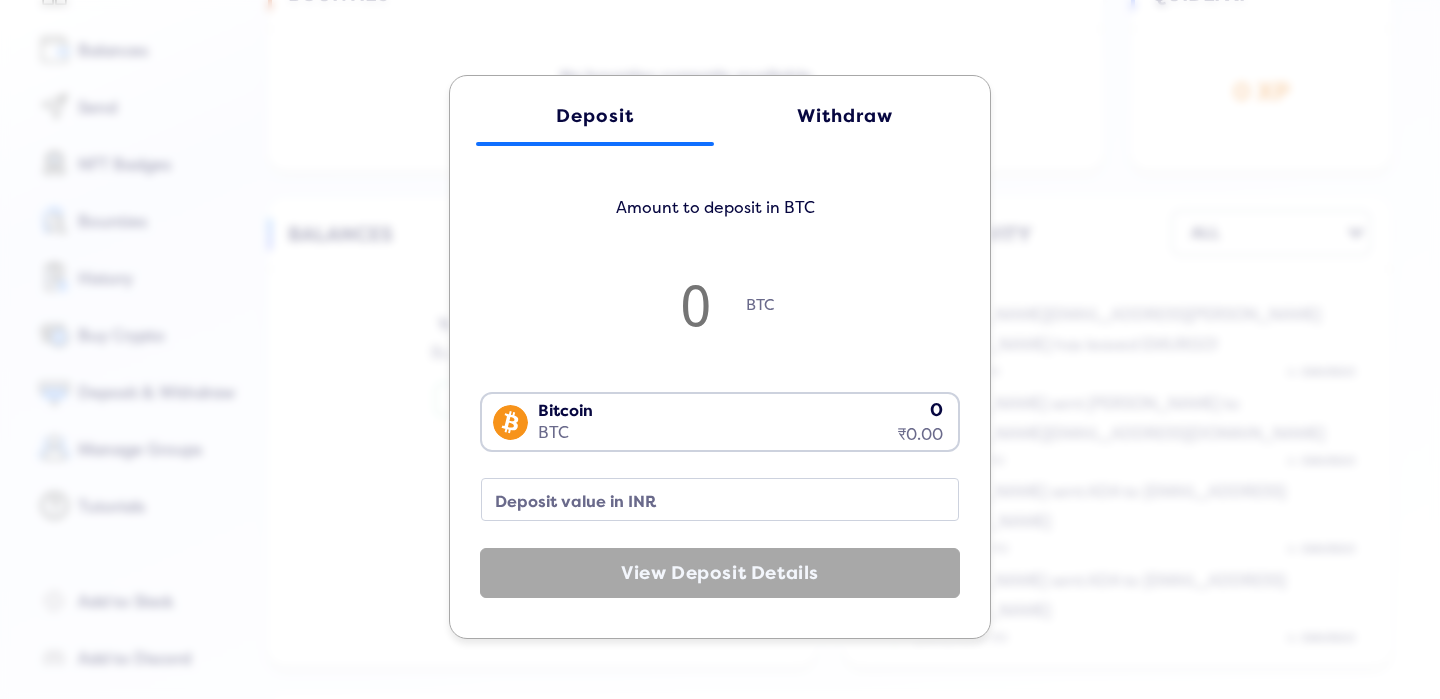 click at bounding box center (696, 304) 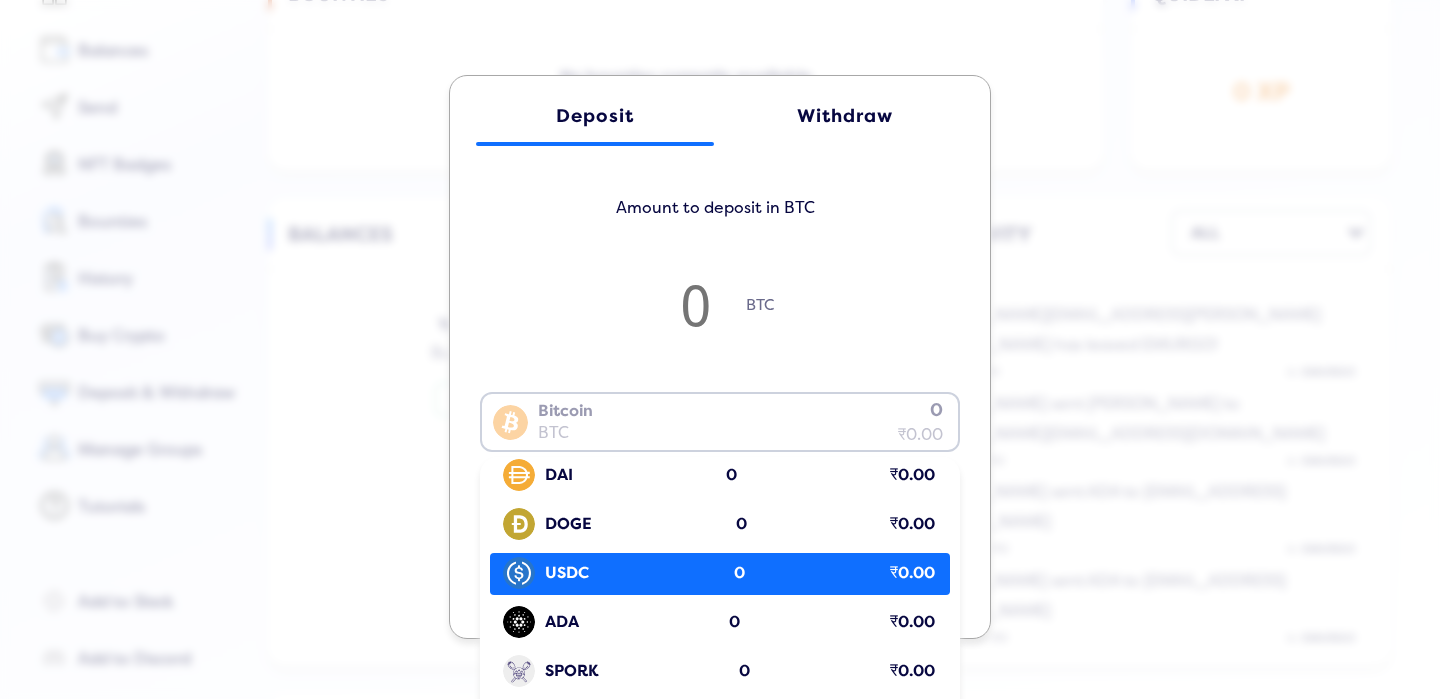scroll, scrollTop: 126, scrollLeft: 0, axis: vertical 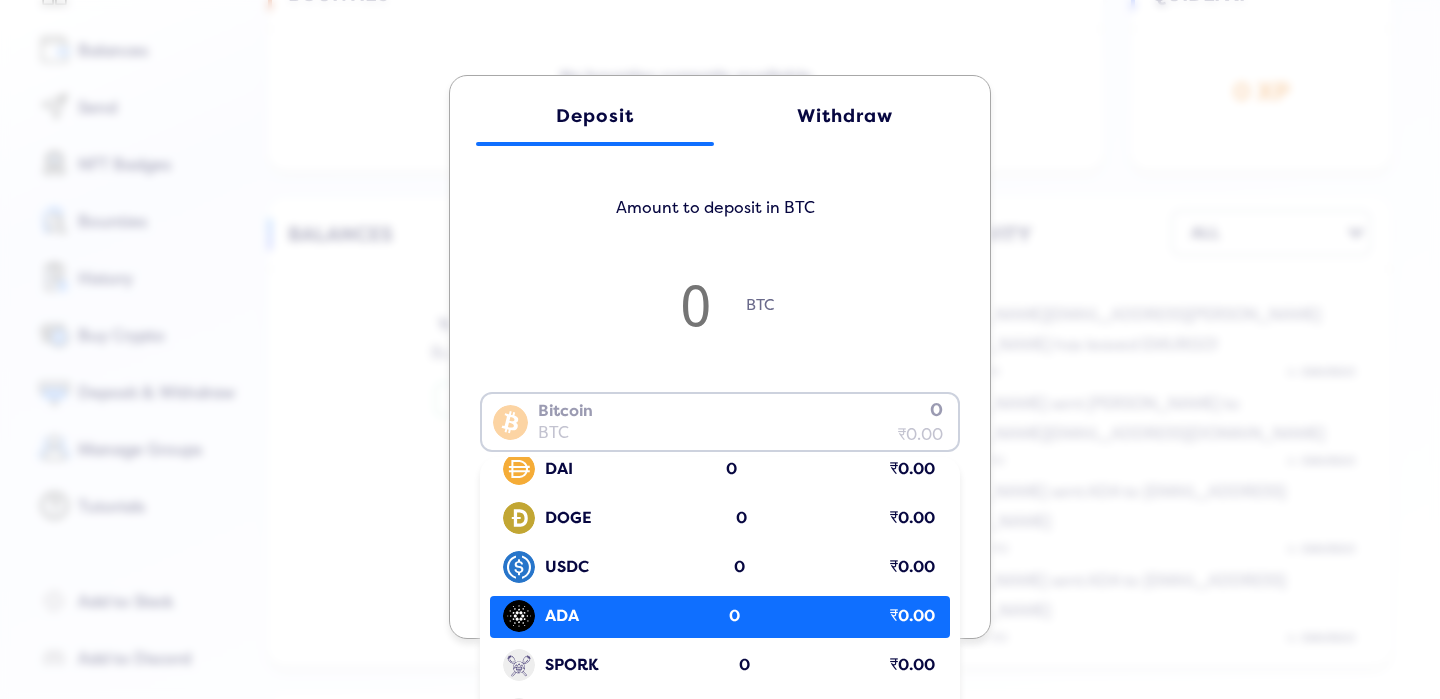 click on "ADA 0 ₹0.00" at bounding box center [725, 616] 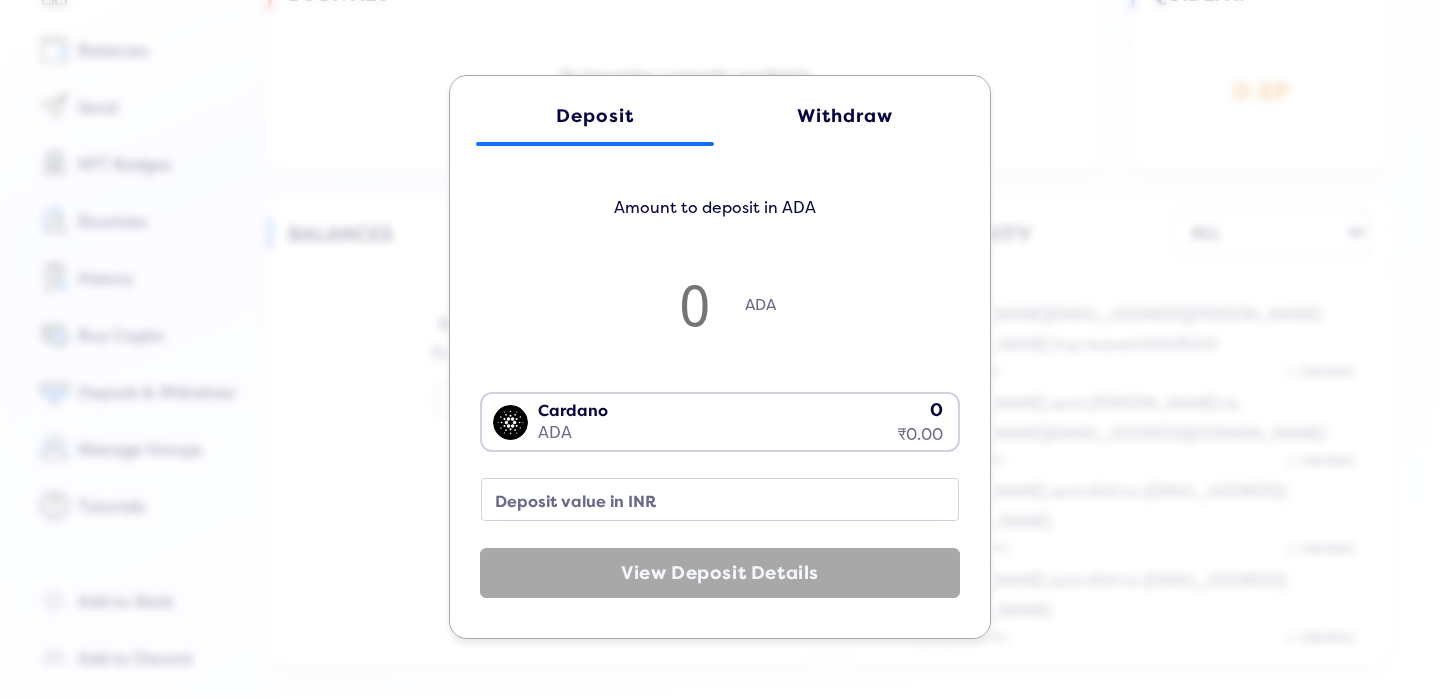 click at bounding box center [695, 304] 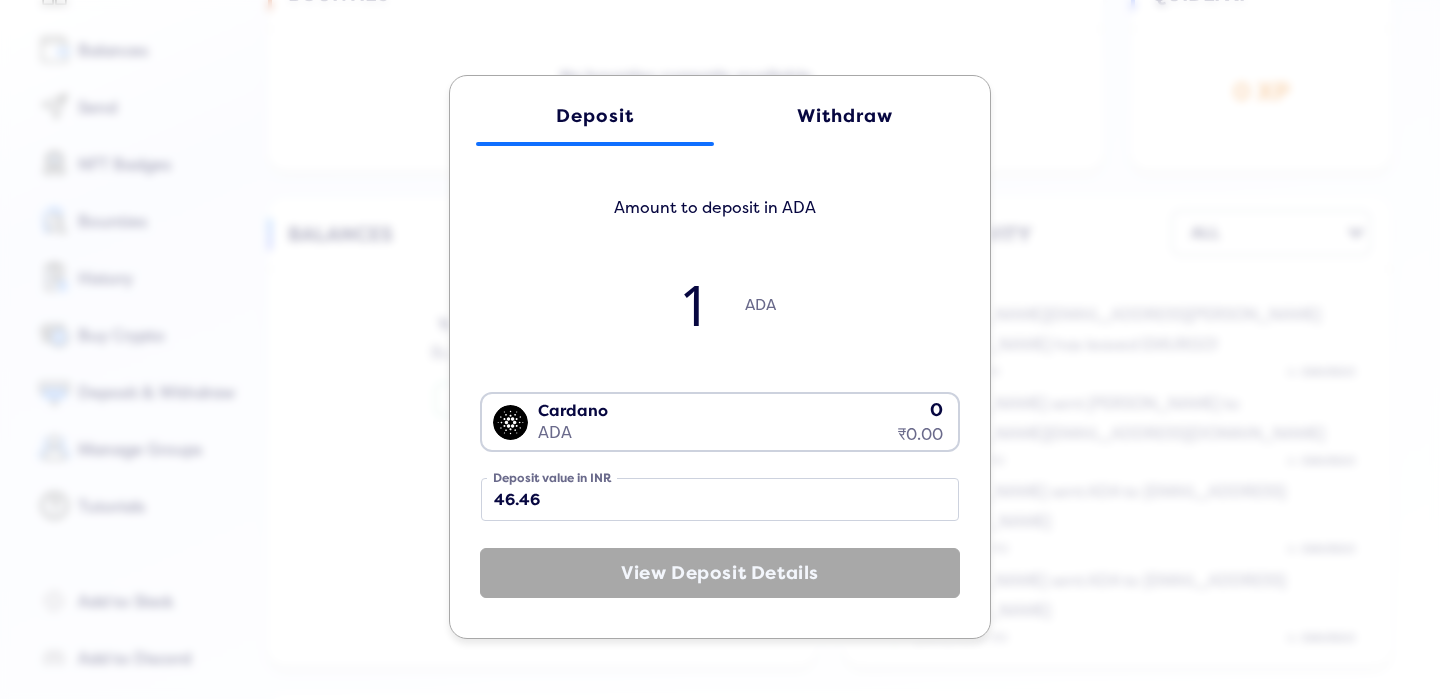 type on "10" 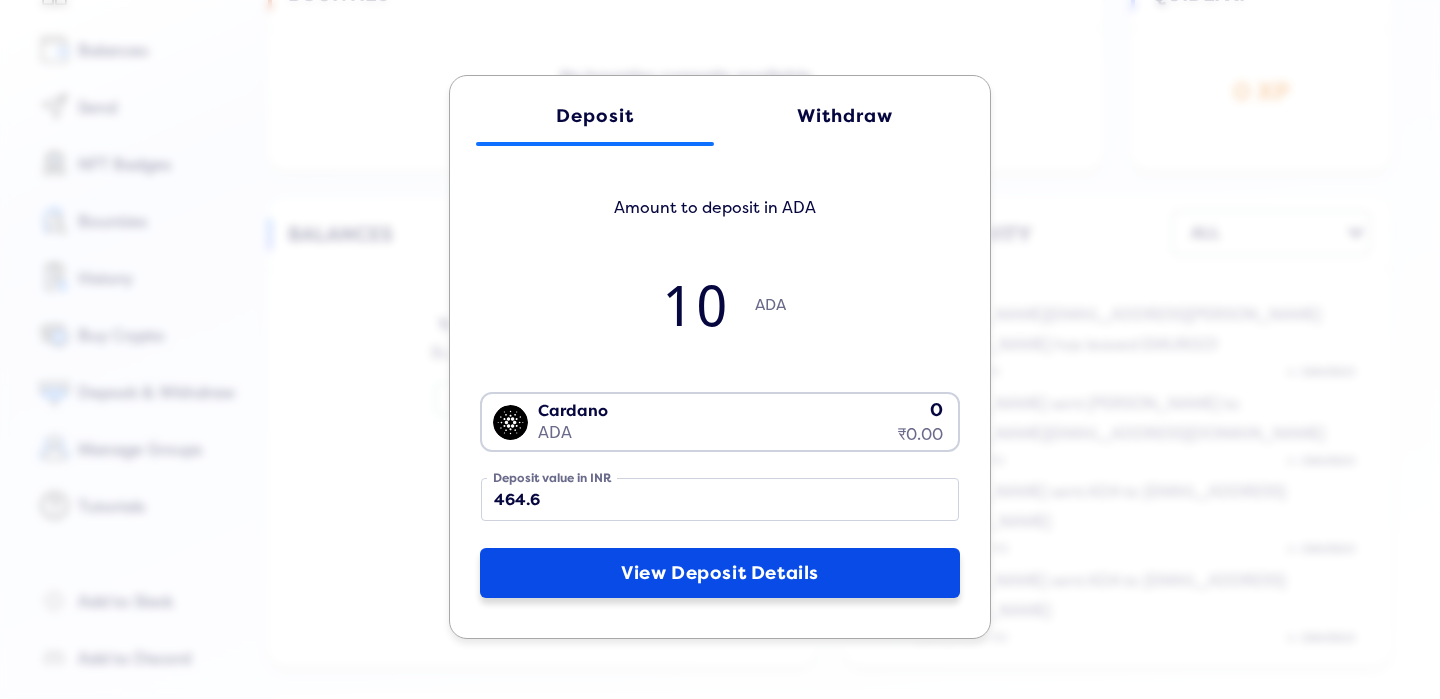 type on "10" 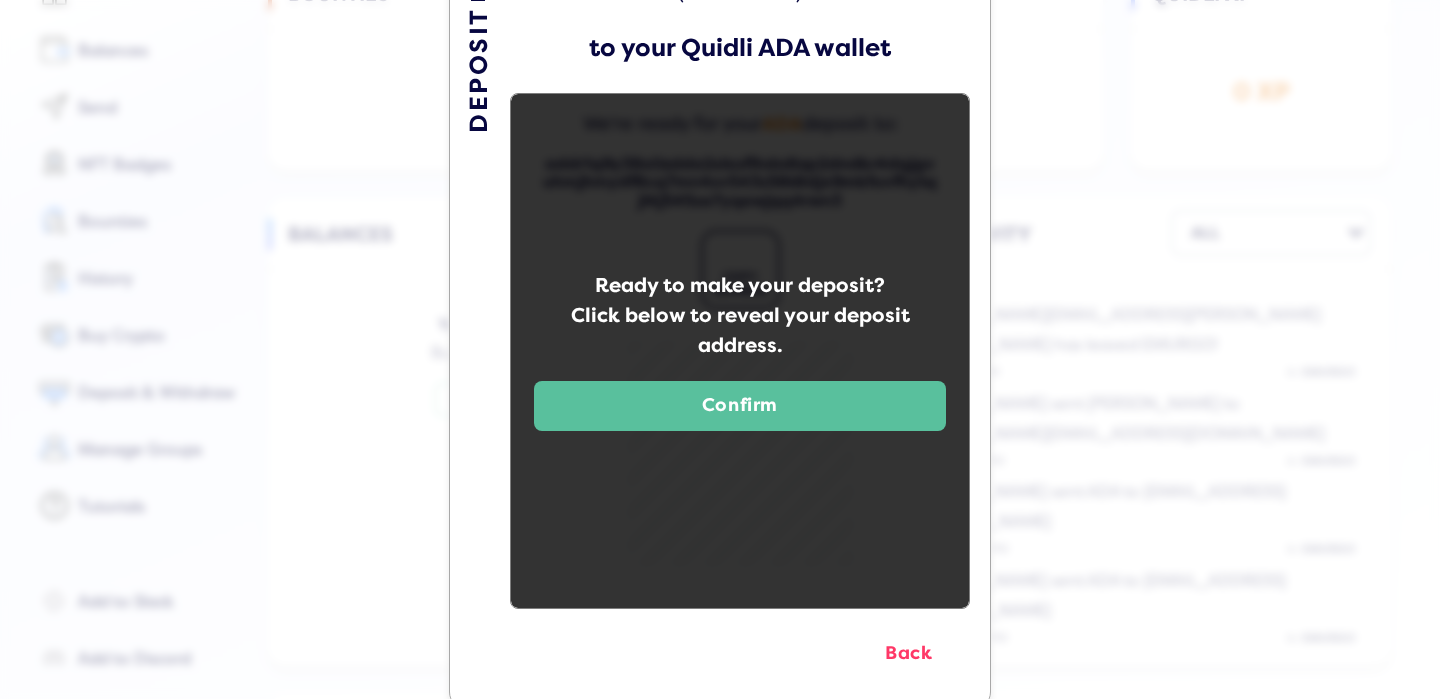 scroll, scrollTop: 185, scrollLeft: 0, axis: vertical 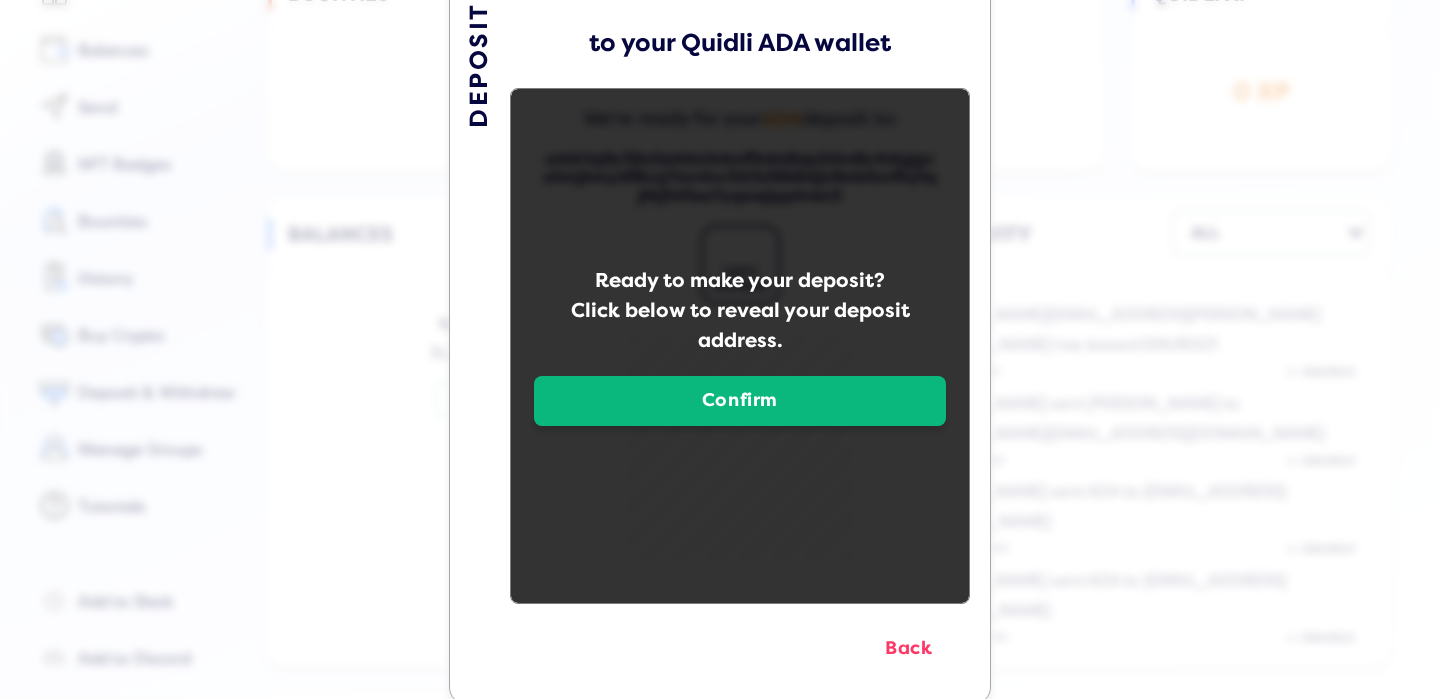 click on "Confirm" at bounding box center [740, 401] 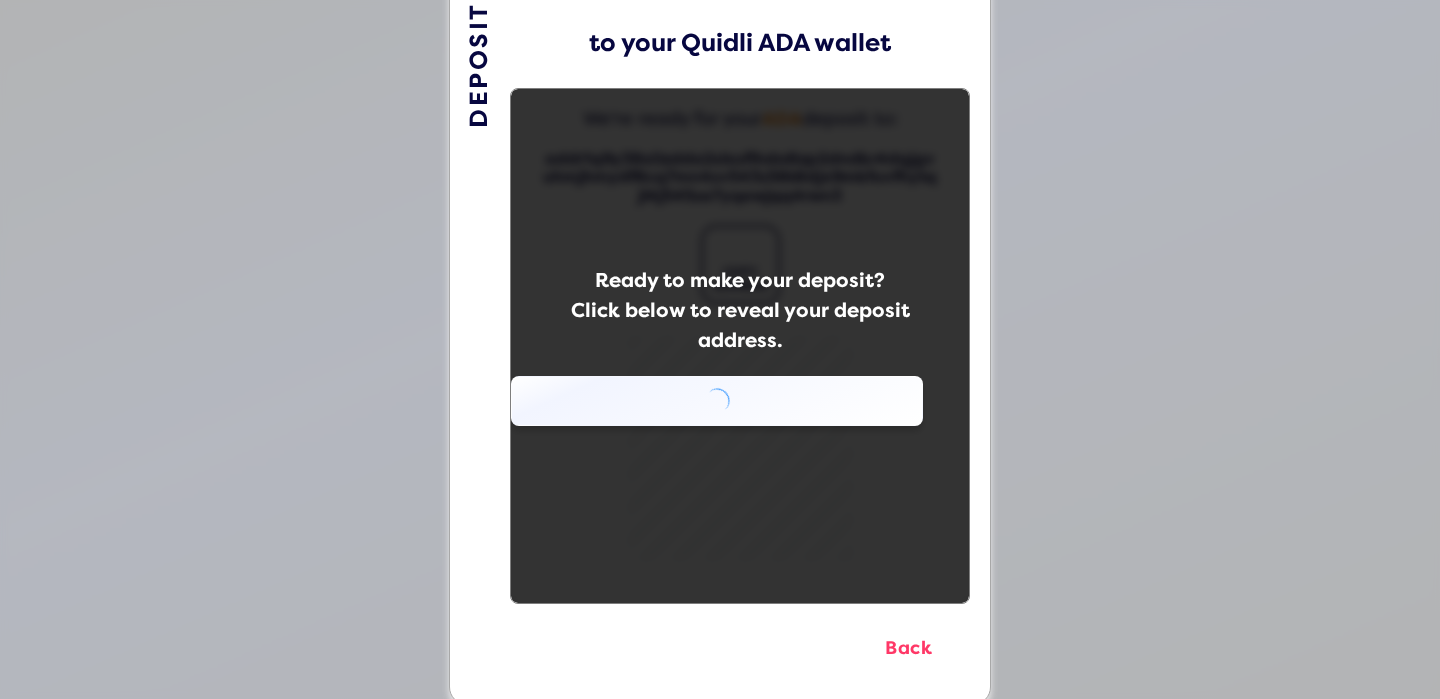 scroll, scrollTop: 0, scrollLeft: 0, axis: both 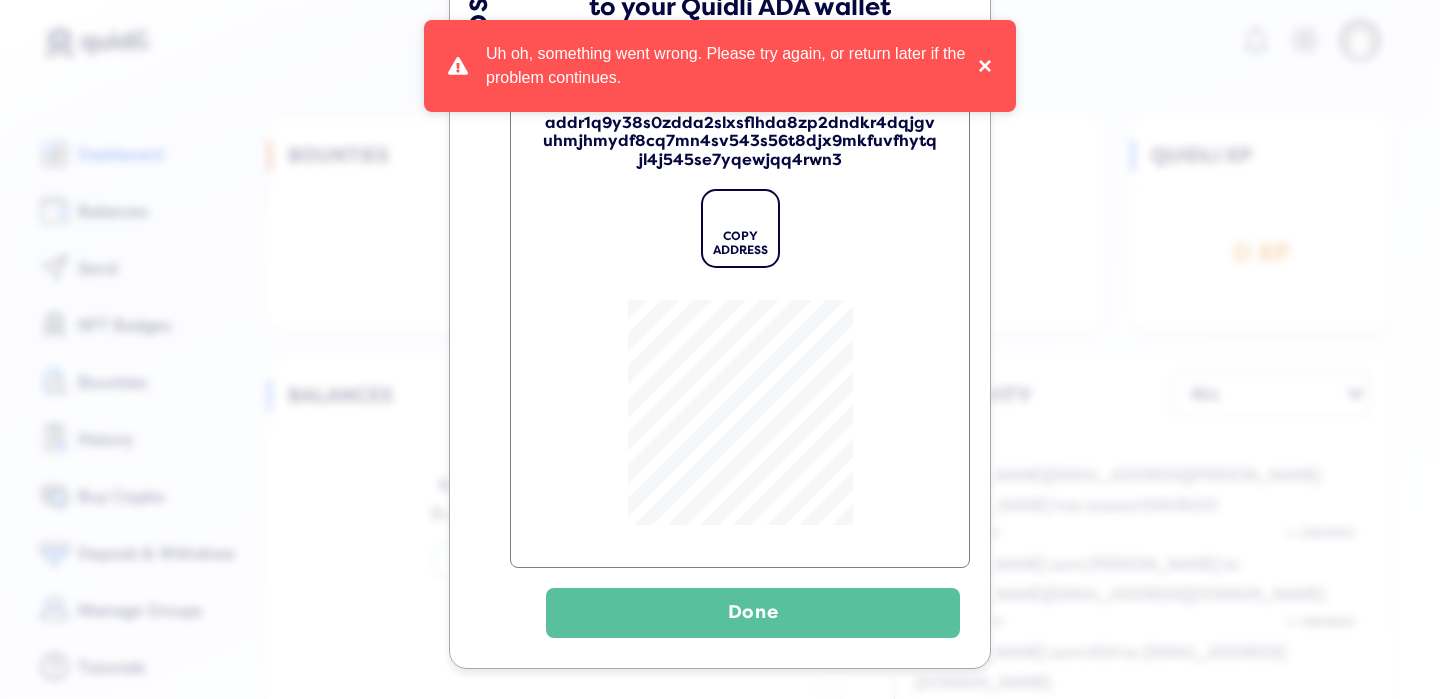 click on "×" at bounding box center (980, 66) 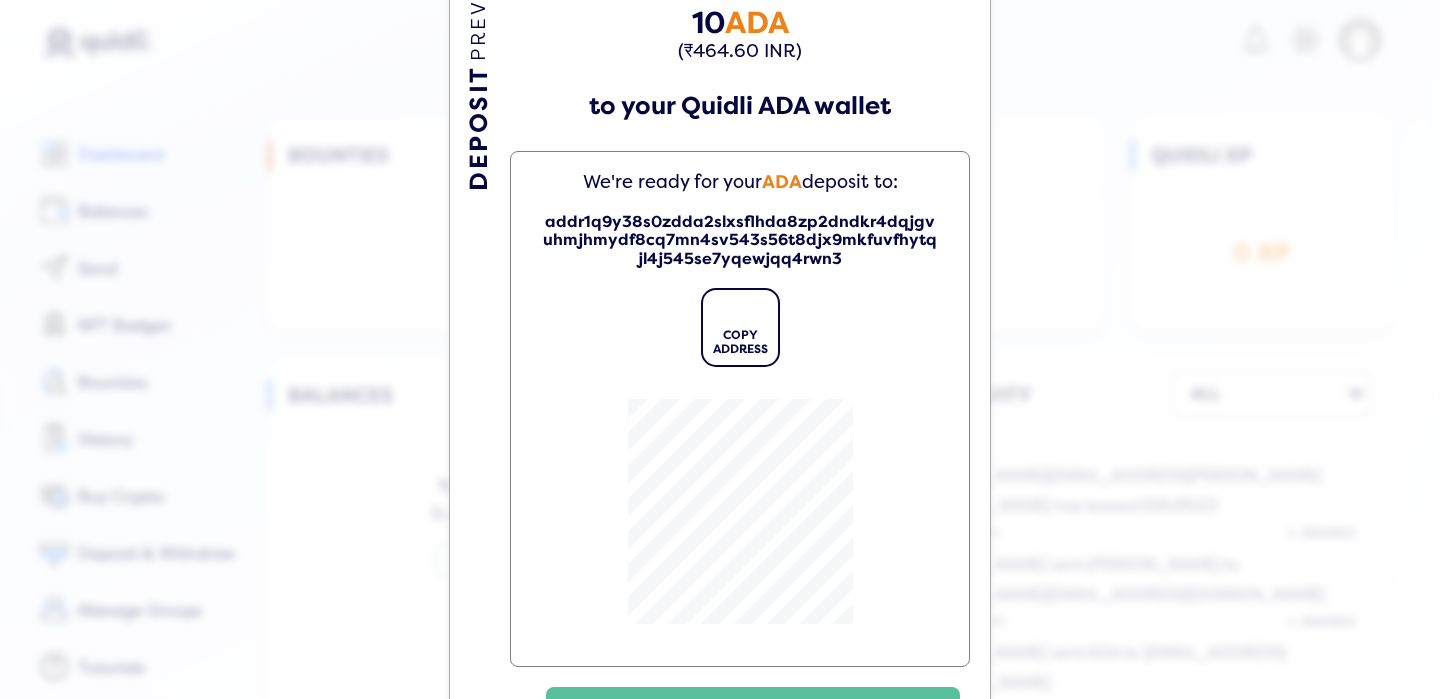 scroll, scrollTop: 0, scrollLeft: 0, axis: both 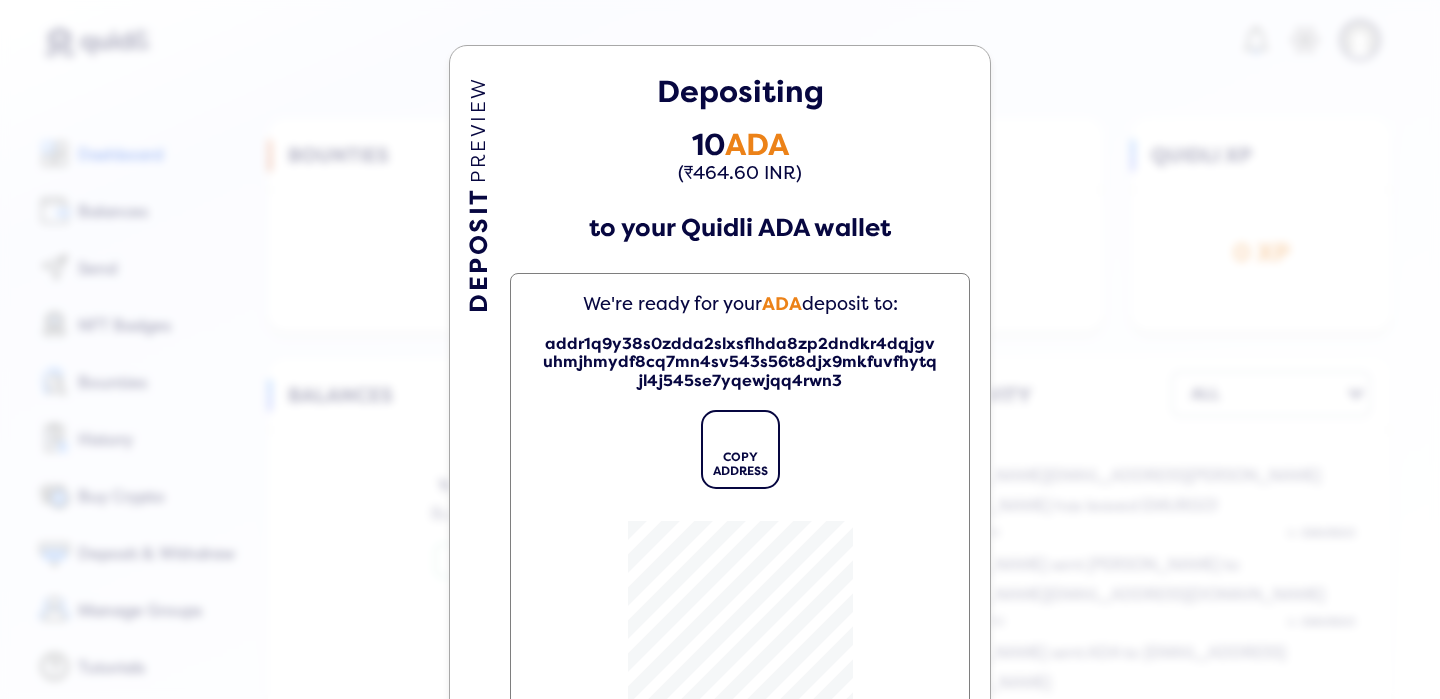 click on "DEPOSIT  PREVIEW Depositing 10  ADA  (₹464.60 INR)  to your Quidli ADA wallet  We're ready for your  ADA  deposit to:  addr1q9y38s0zdda2slxsflhda8zp2dndkr4dqjgvuhmjhmydf8cq7mn4sv543s56t8djx9mkfuvfhytqjl4j545se7yqewjqq4rwn3 icon COPY ADDRESS Done" 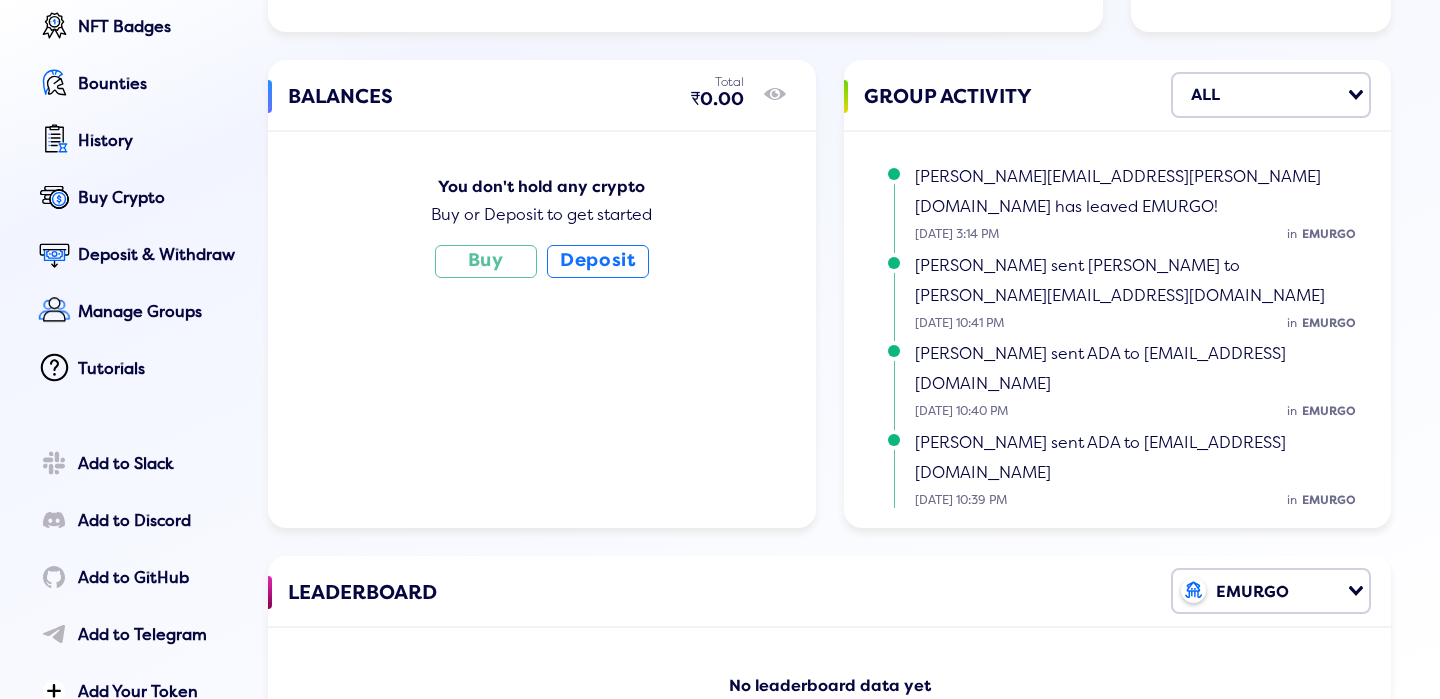 scroll, scrollTop: 528, scrollLeft: 0, axis: vertical 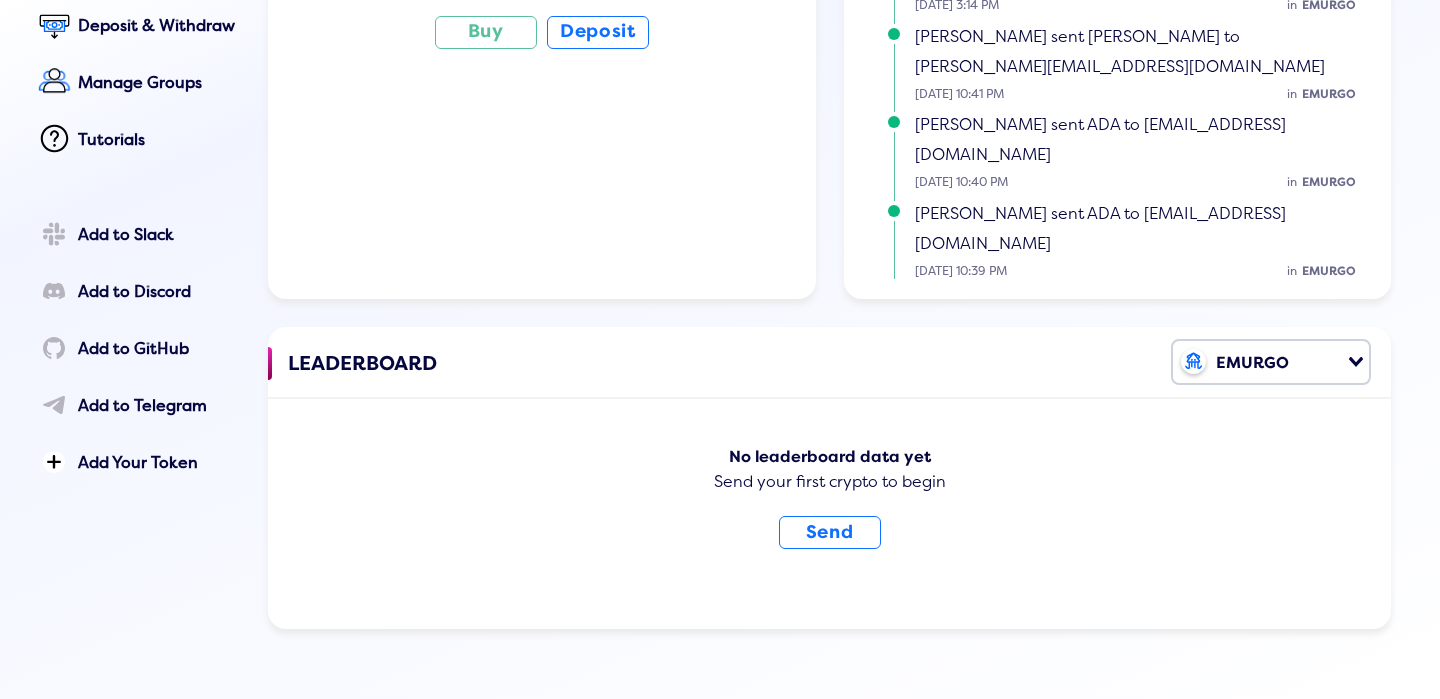 click on "EMURGO" at bounding box center [1259, 360] 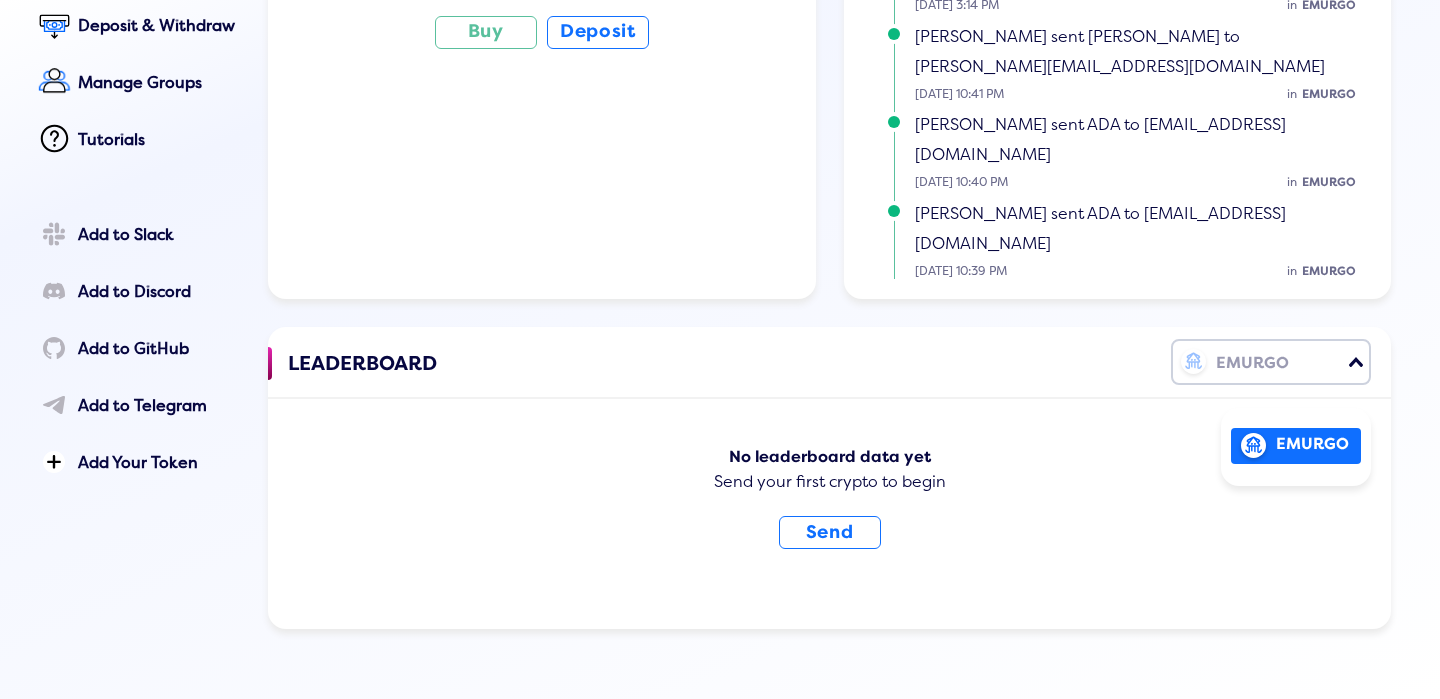 click on "LEADERBOARD EMURGO Loading... EMURGO No leaderboard data yet Send your first crypto to begin Send" at bounding box center (829, 478) 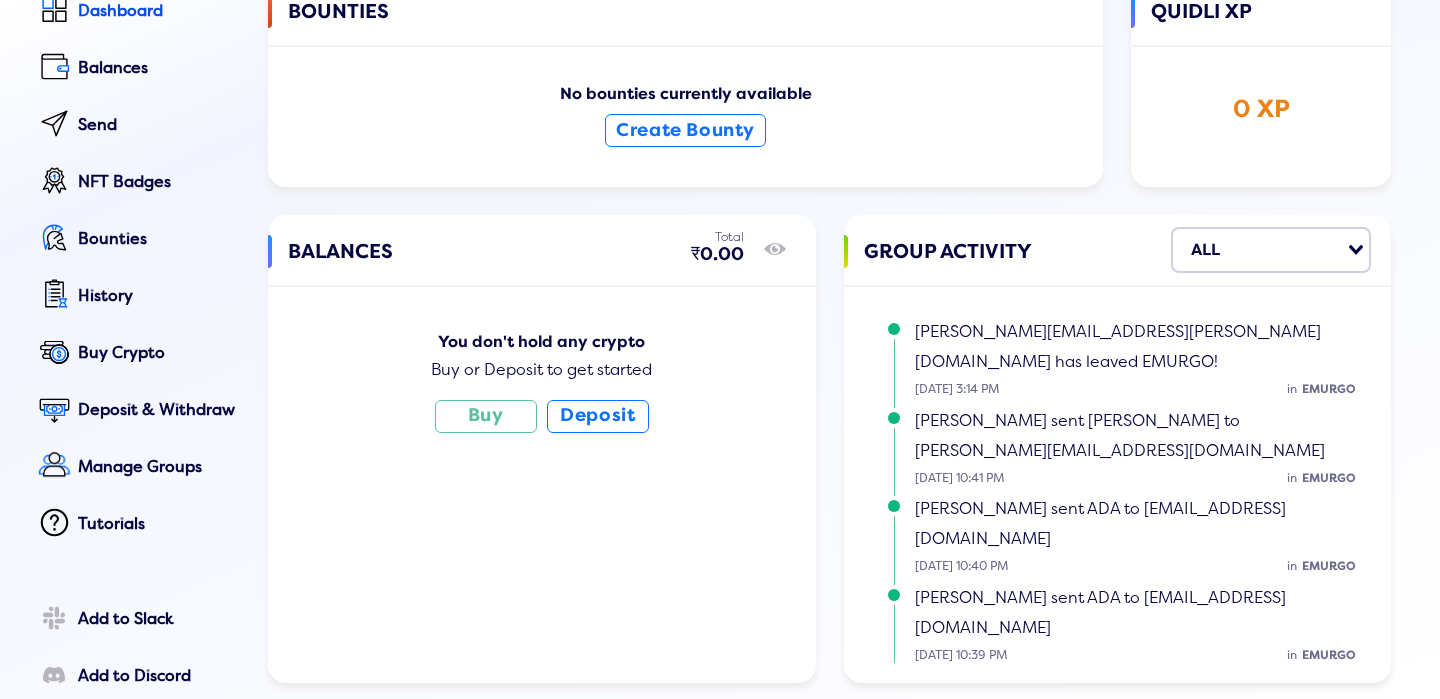 scroll, scrollTop: 140, scrollLeft: 0, axis: vertical 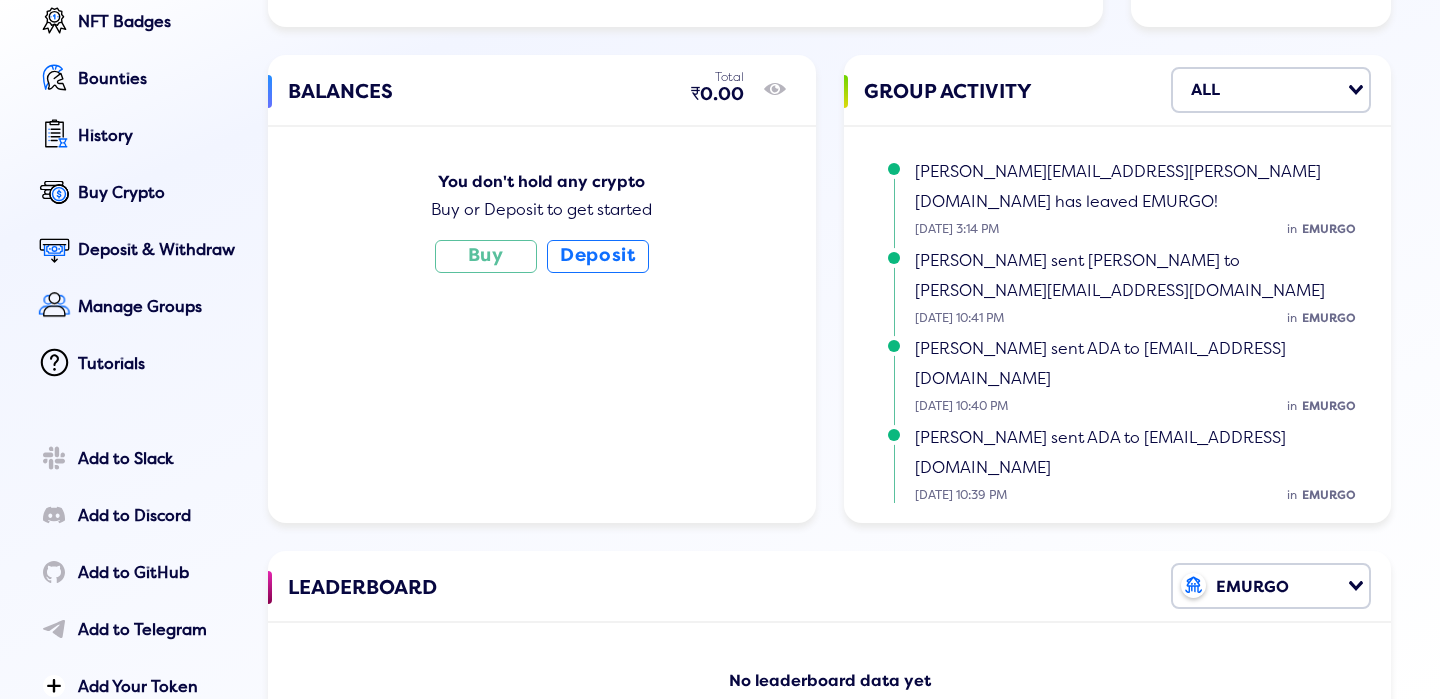 click on "[PERSON_NAME] sent [PERSON_NAME] to [PERSON_NAME][EMAIL_ADDRESS][DOMAIN_NAME]" at bounding box center (1120, 276) 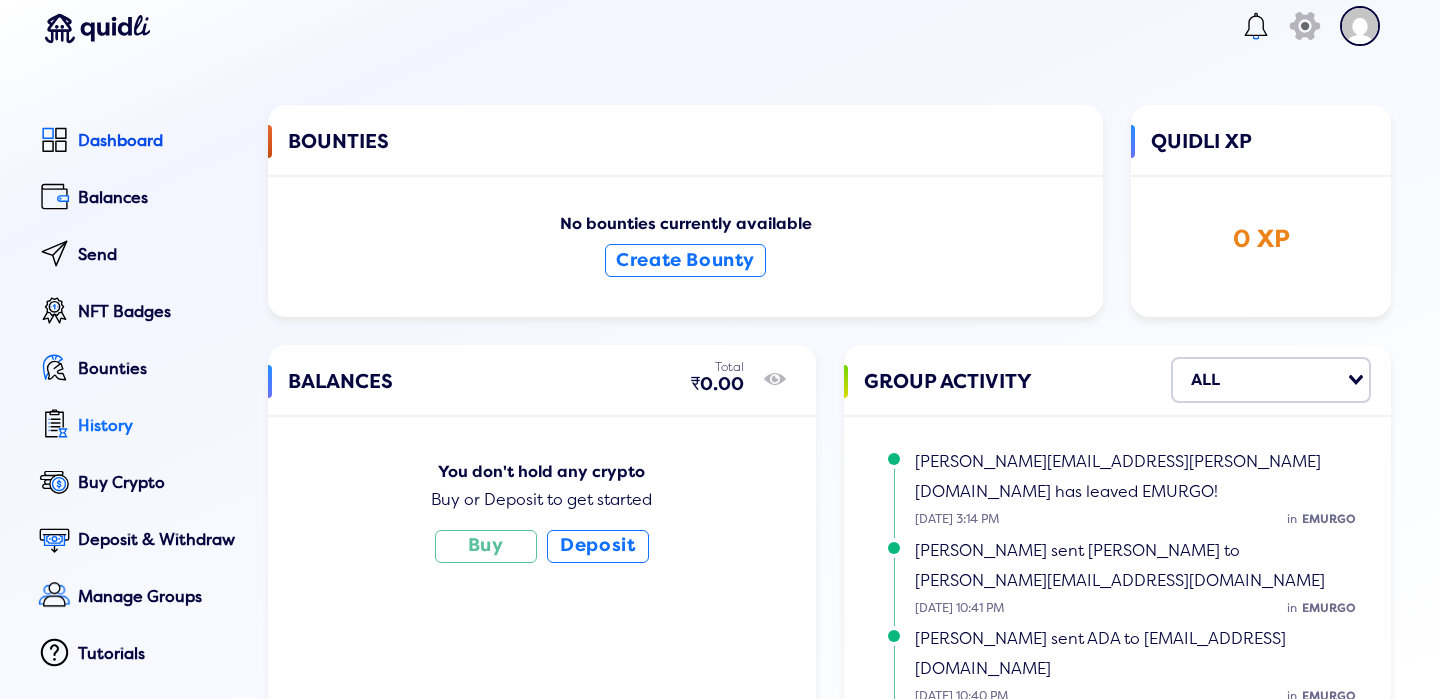 scroll, scrollTop: 0, scrollLeft: 0, axis: both 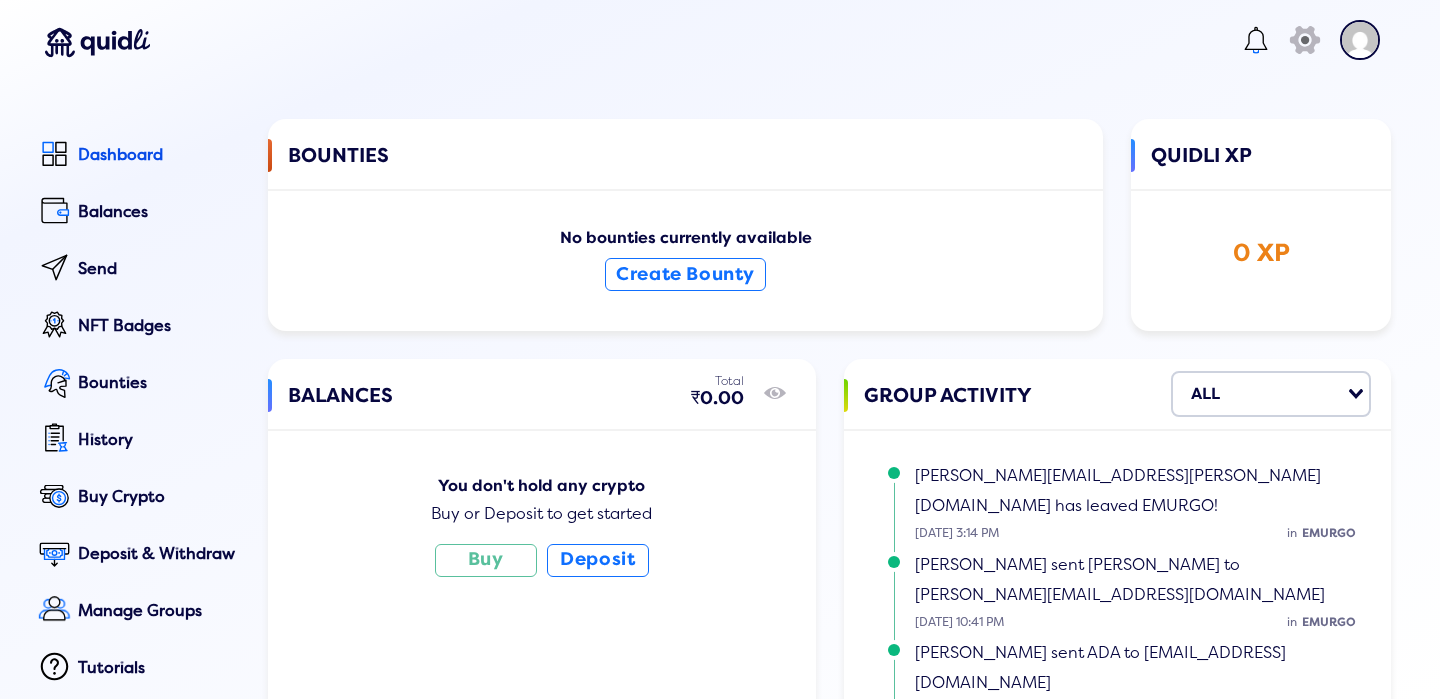 click on "icon" at bounding box center (710, 44) 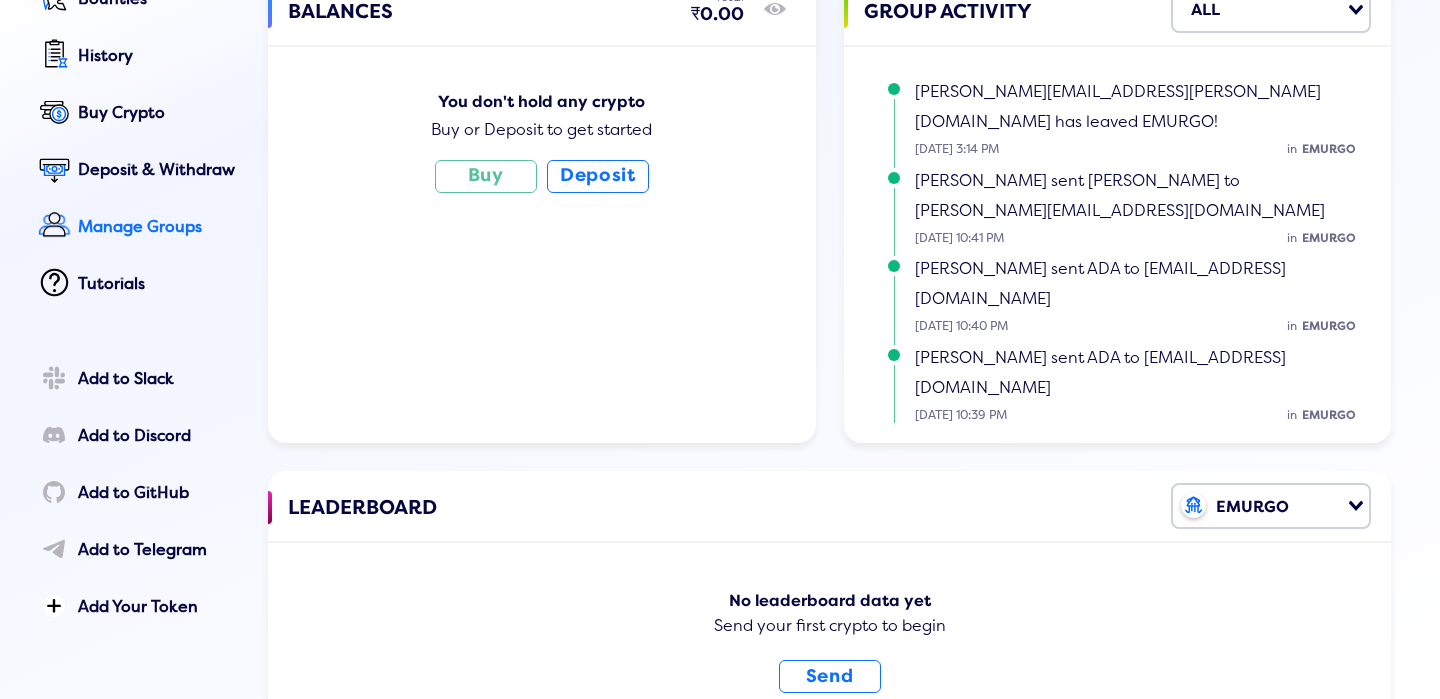 scroll, scrollTop: 378, scrollLeft: 0, axis: vertical 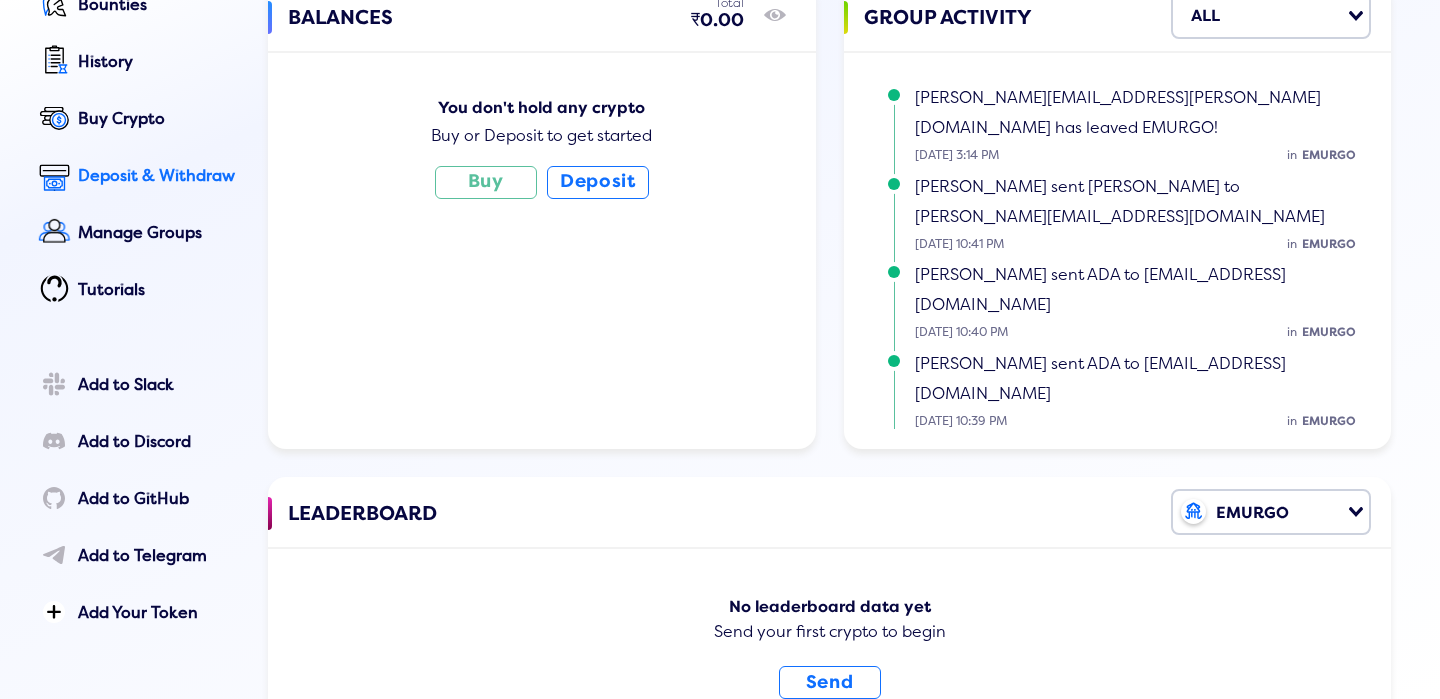 click on "Deposit & Withdraw" 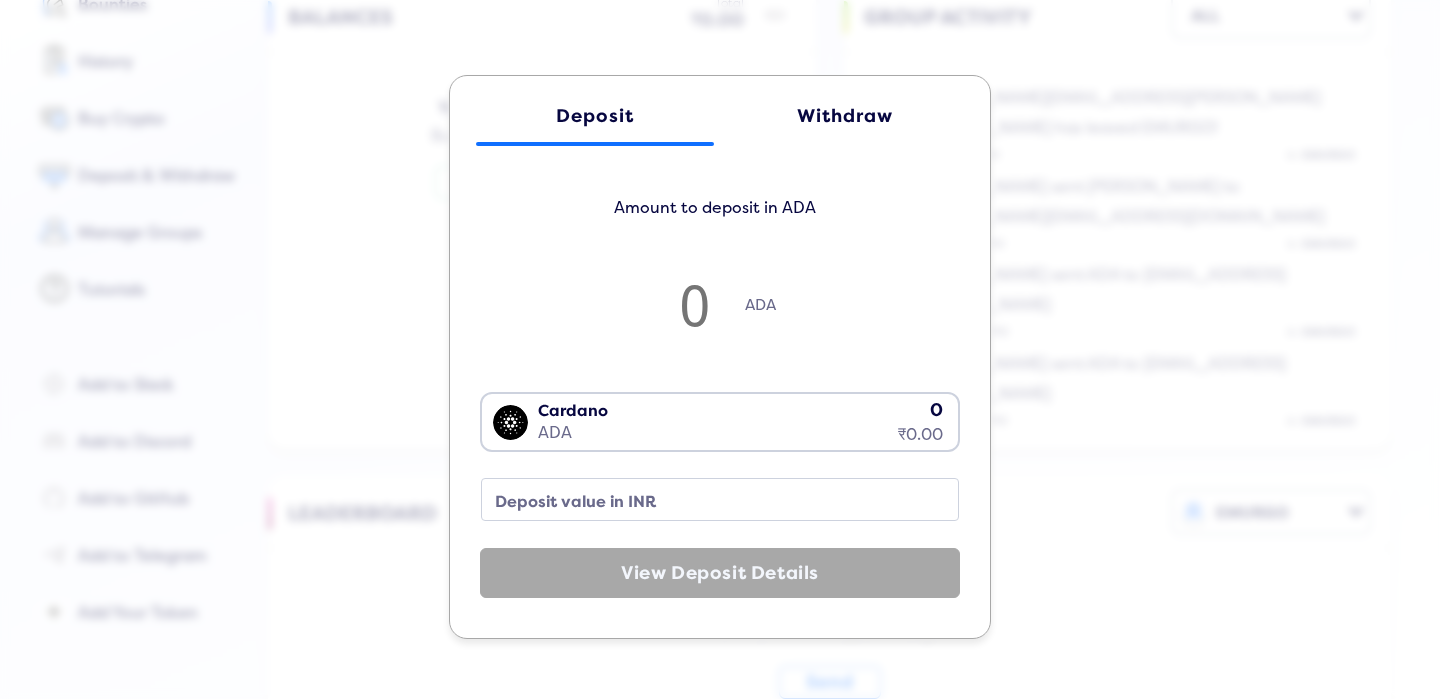 click on "[PERSON_NAME] 0 ₹0.00" at bounding box center [715, 420] 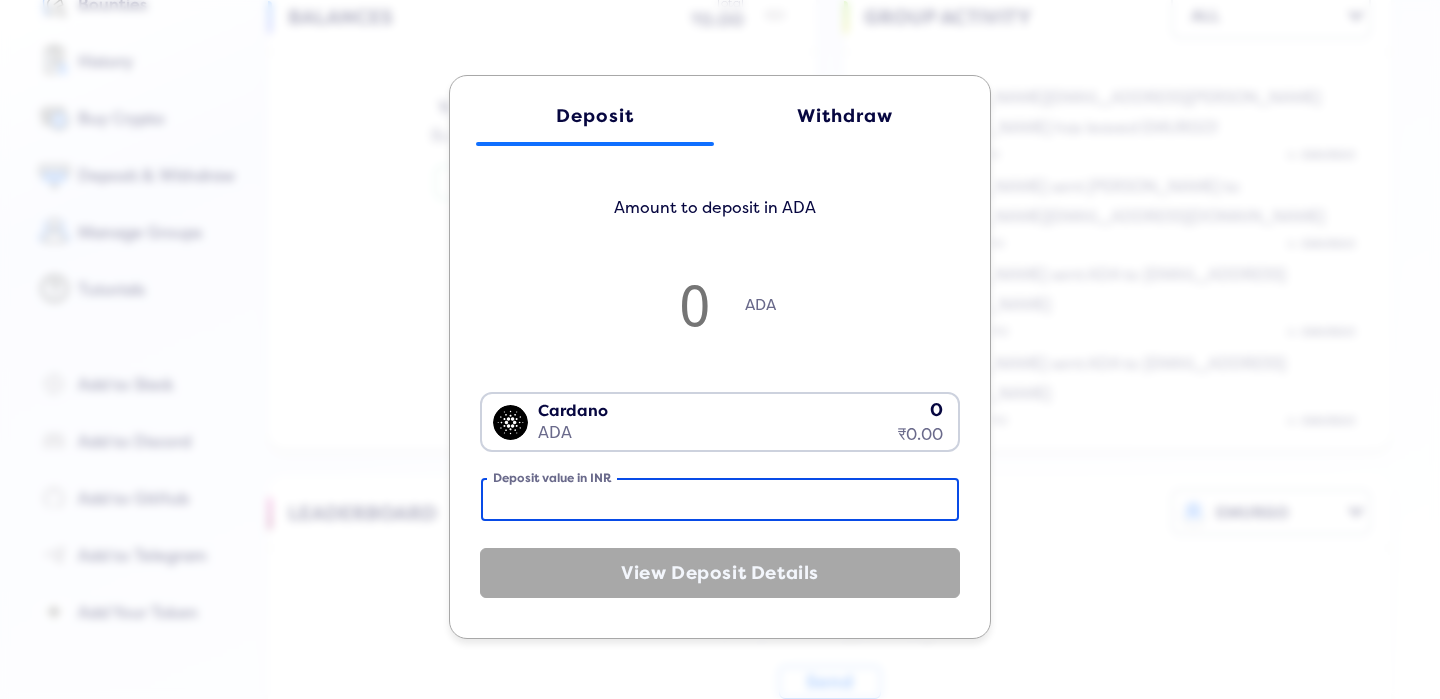 click on "Deposit value in INR" at bounding box center [720, 499] 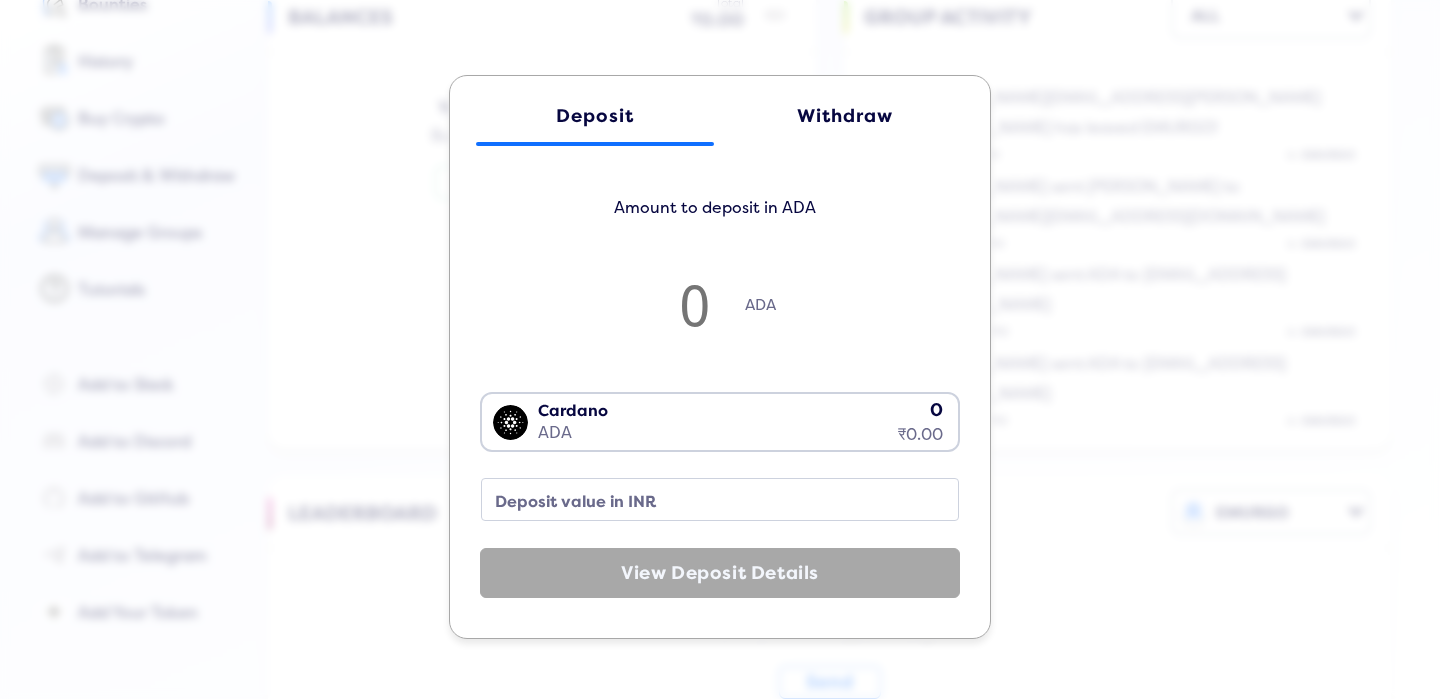 click on "ADA" at bounding box center [720, 316] 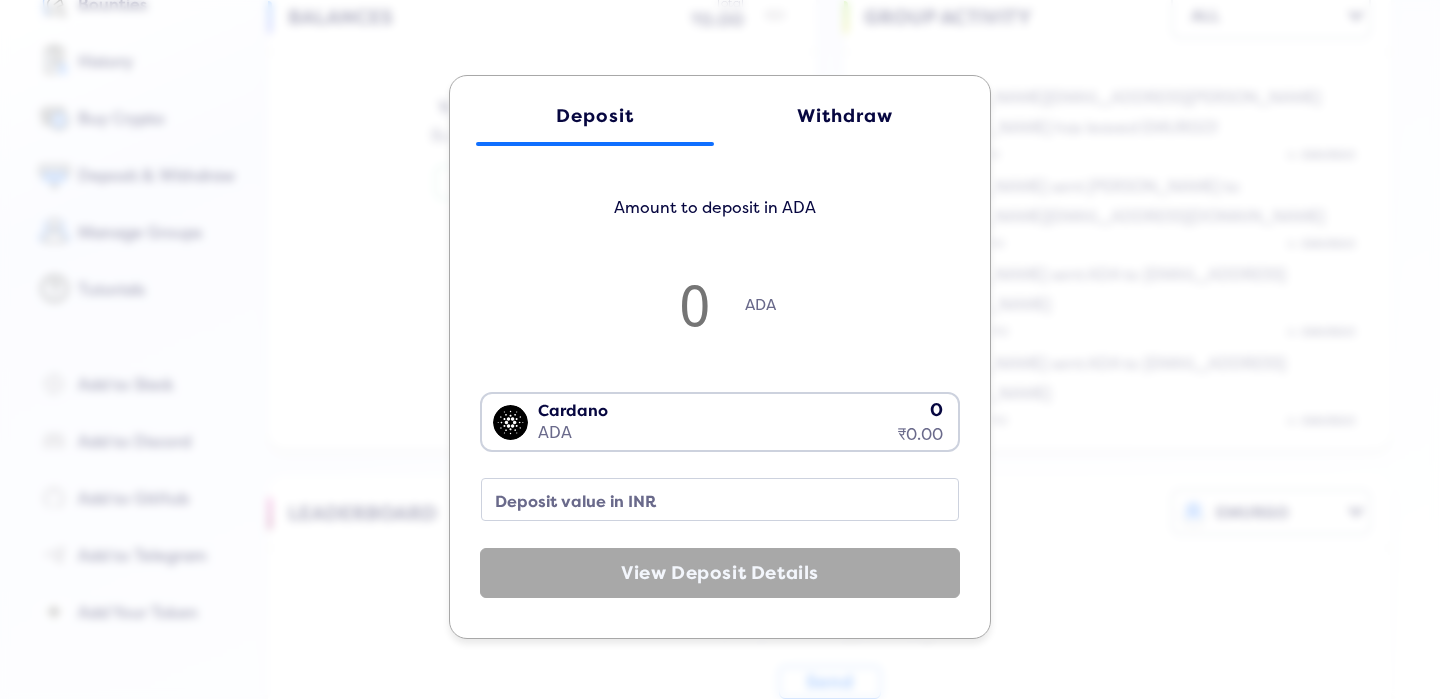type on "5" 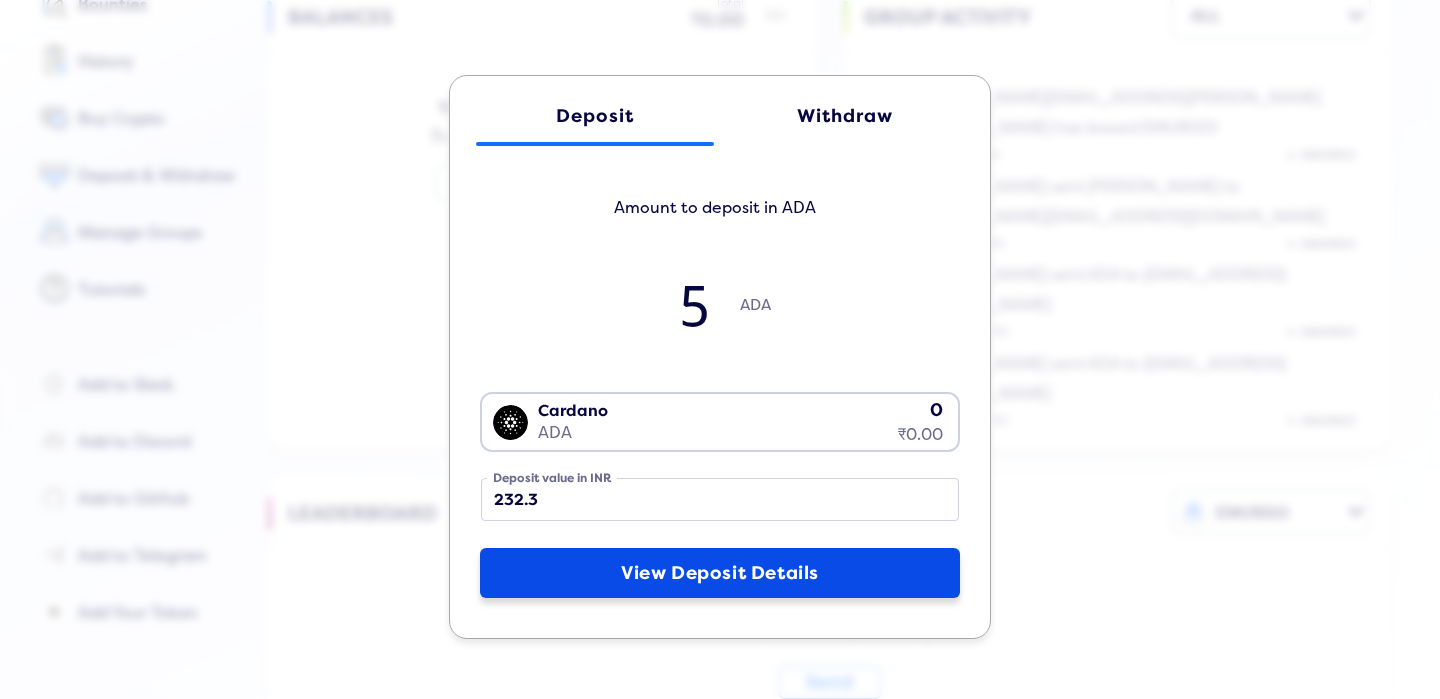 click on "View Deposit Details" at bounding box center (720, 573) 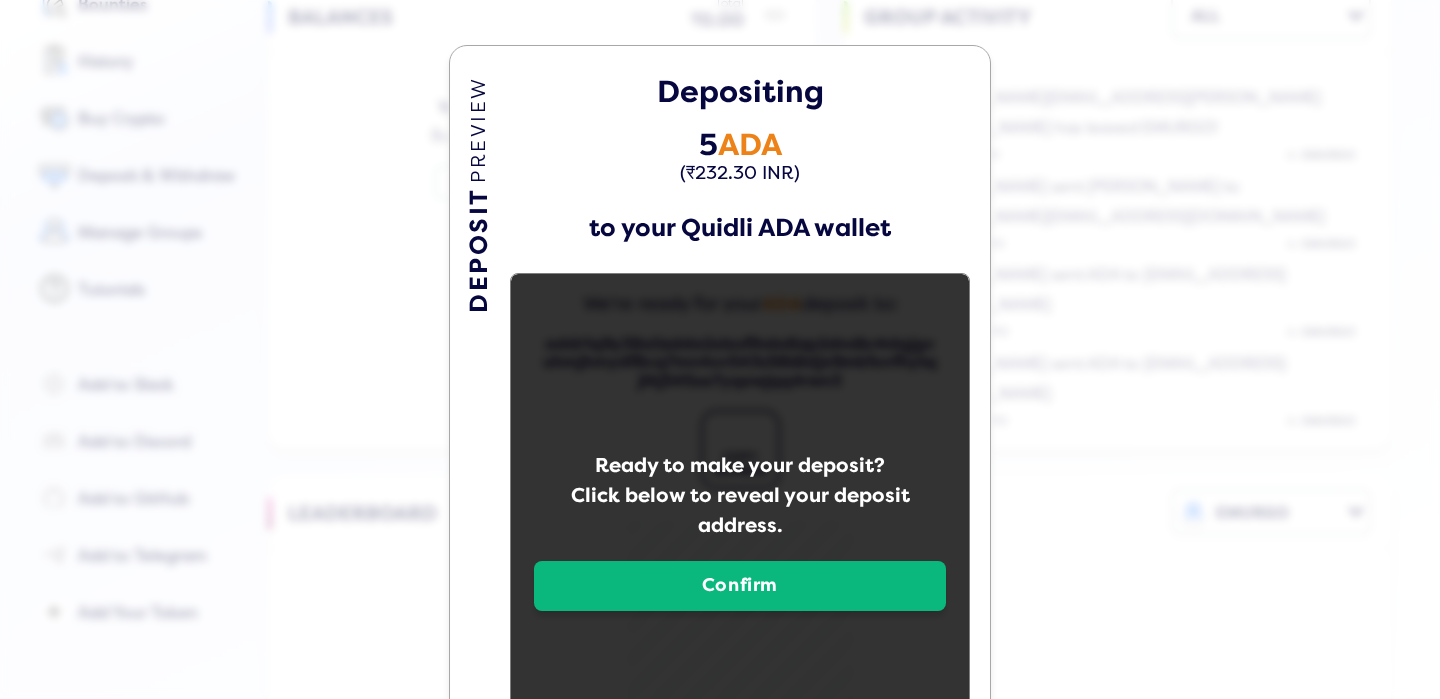click on "Confirm" at bounding box center [740, 586] 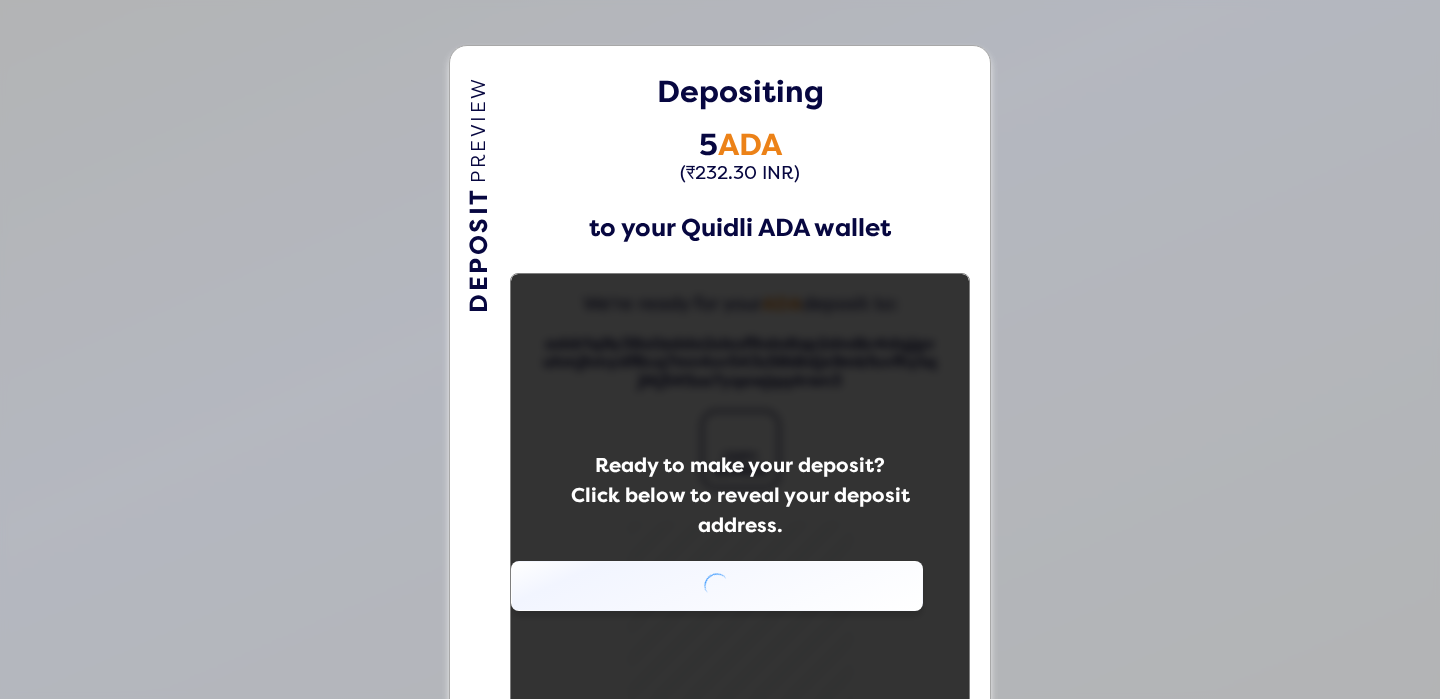 scroll, scrollTop: 0, scrollLeft: 0, axis: both 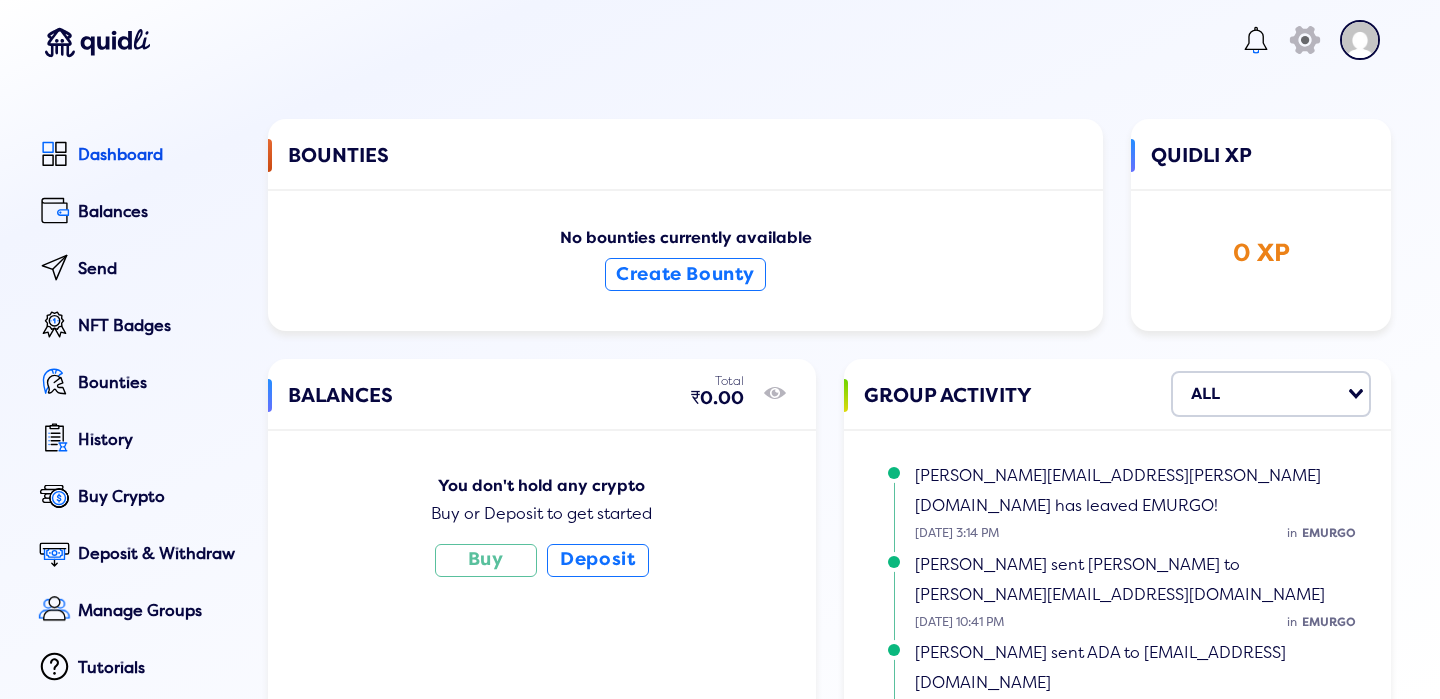 click on "DEPOSIT  PREVIEW Depositing 5  ADA  (₹232.30 INR)  to your Quidli ADA wallet  We're ready for your  ADA  deposit to:  addr1q9y38s0zdda2slxsflhda8zp2dndkr4dqjgvuhmjhmydf8cq7mn4sv543s56t8djx9mkfuvfhytqjl4j545se7yqewjqq4rwn3 icon COPY ADDRESS Done" 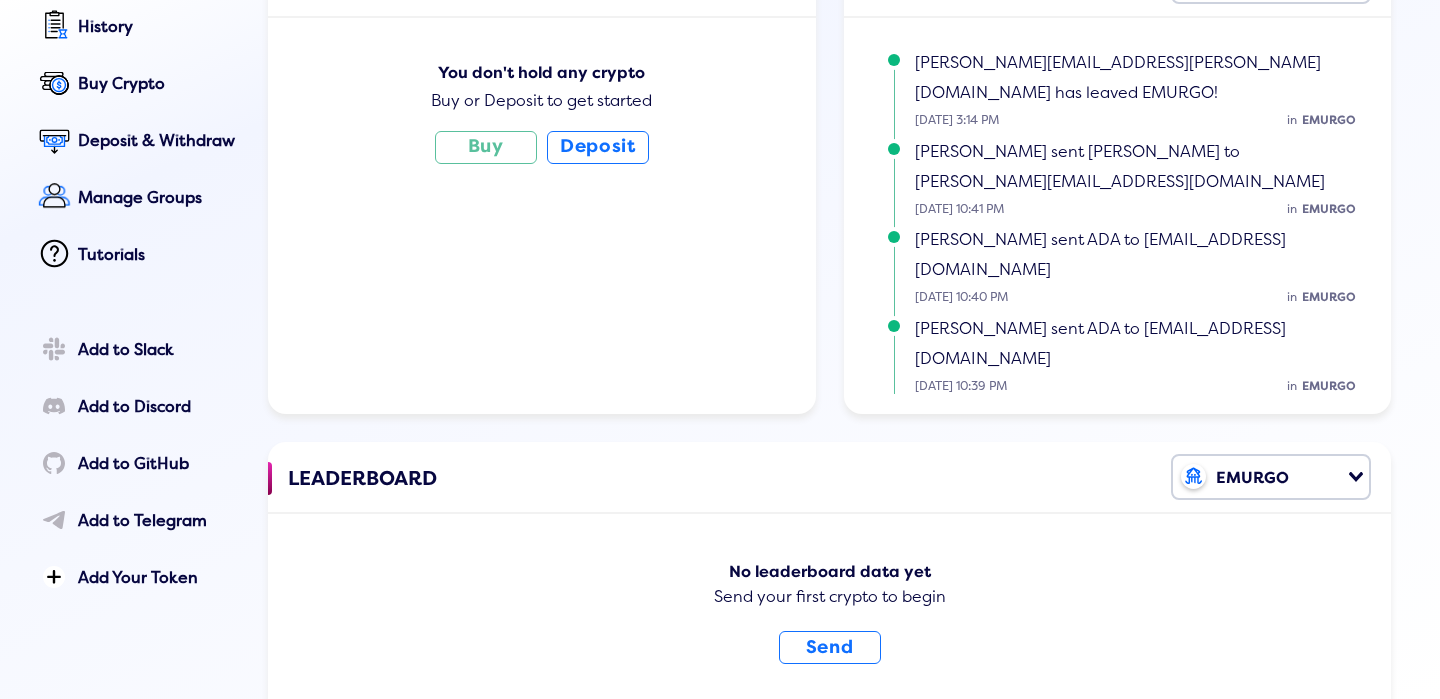 scroll, scrollTop: 314, scrollLeft: 0, axis: vertical 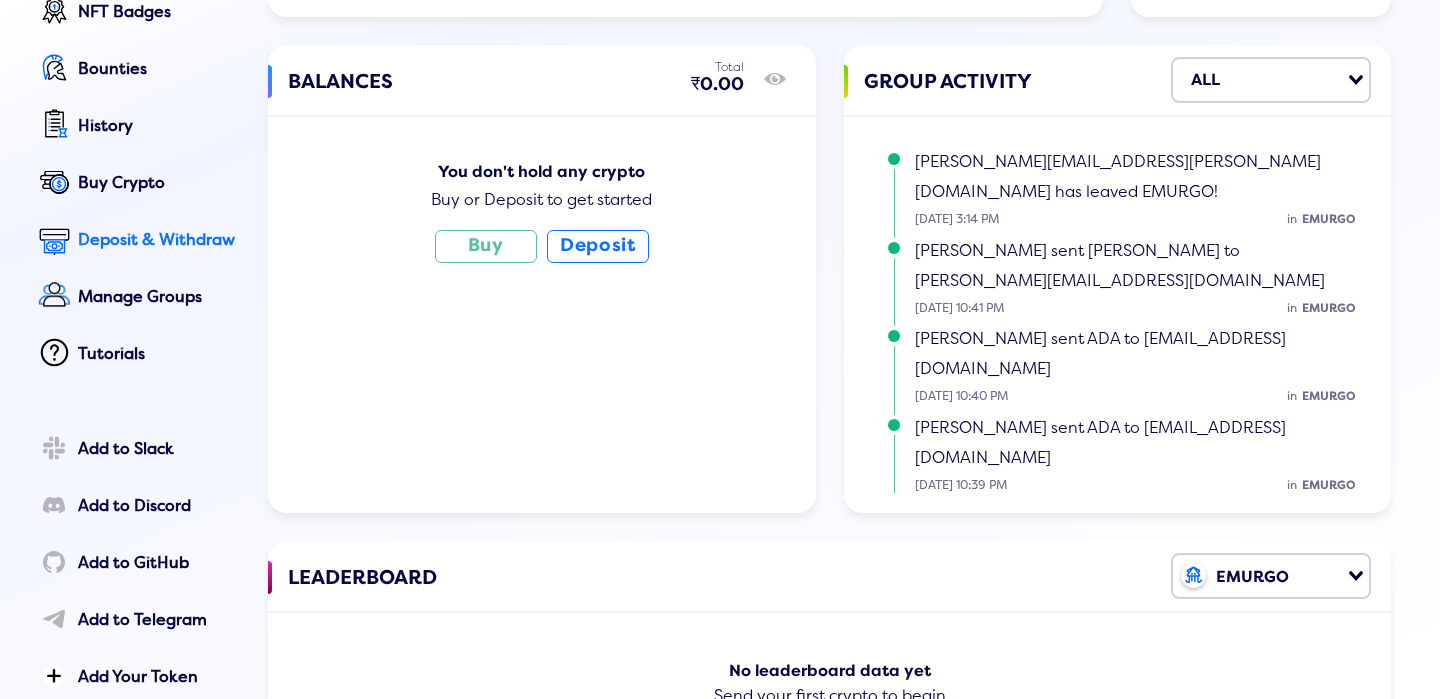 click on "Deposit & Withdraw" 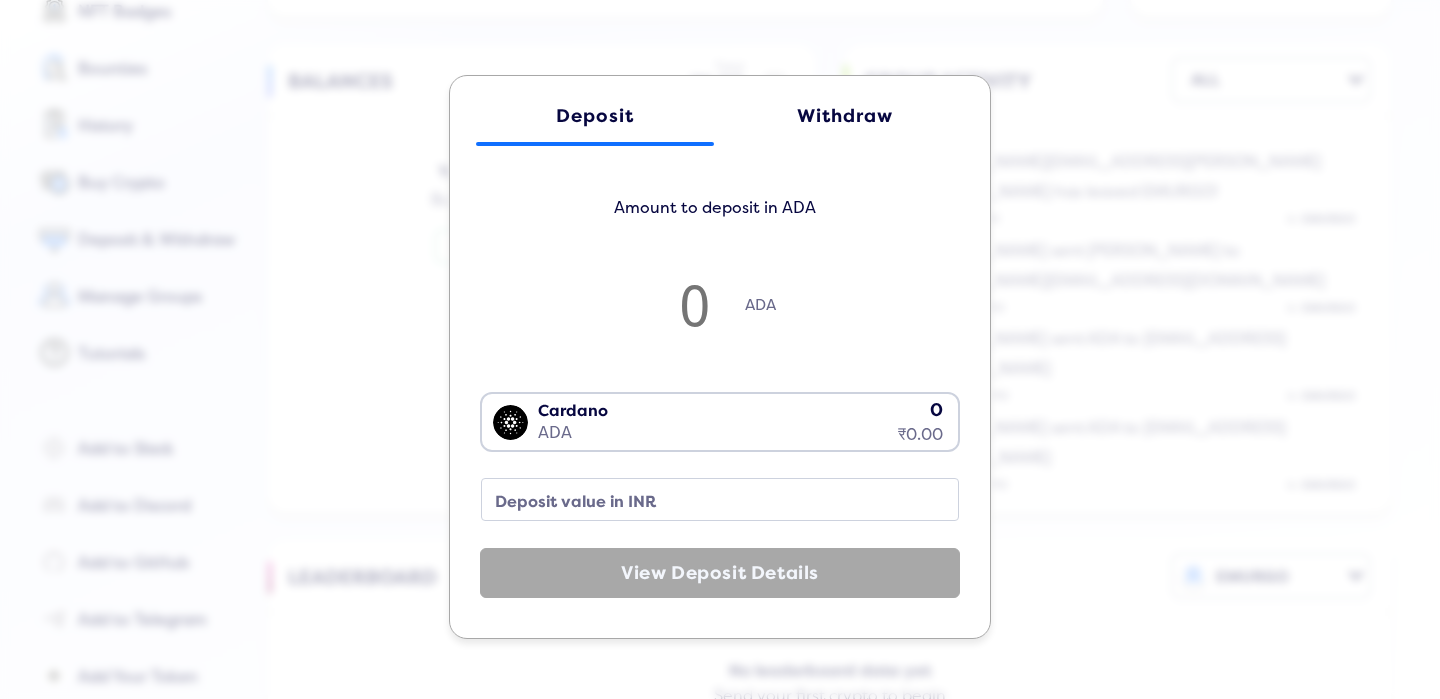 click on "Withdraw" 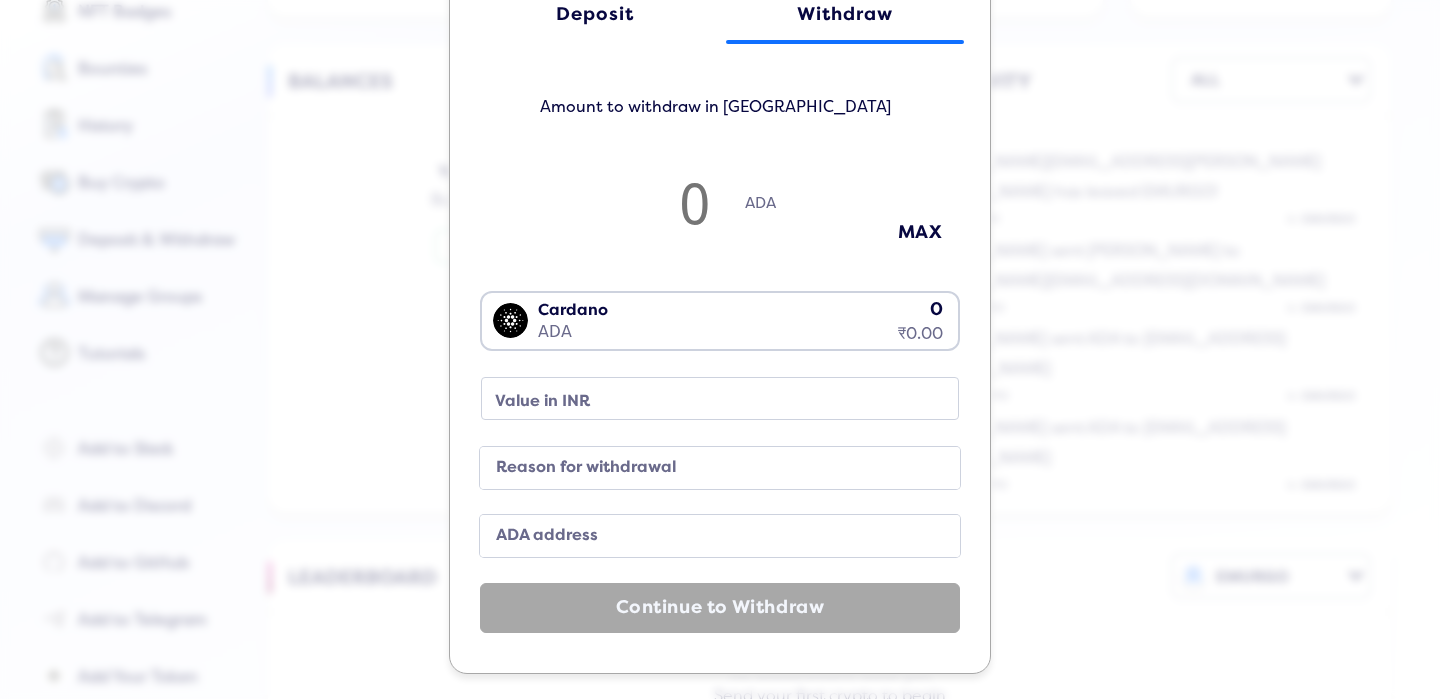 scroll, scrollTop: 77, scrollLeft: 0, axis: vertical 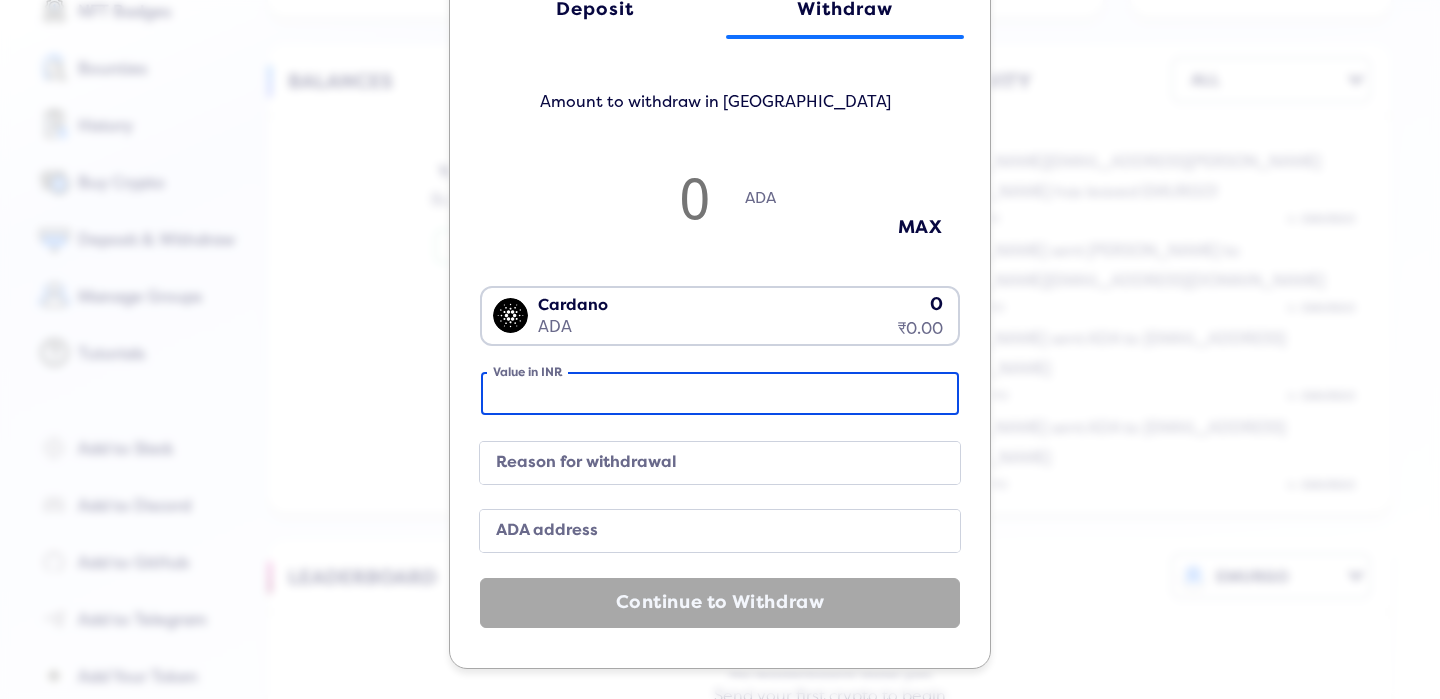 click on "Value in INR" at bounding box center (720, 393) 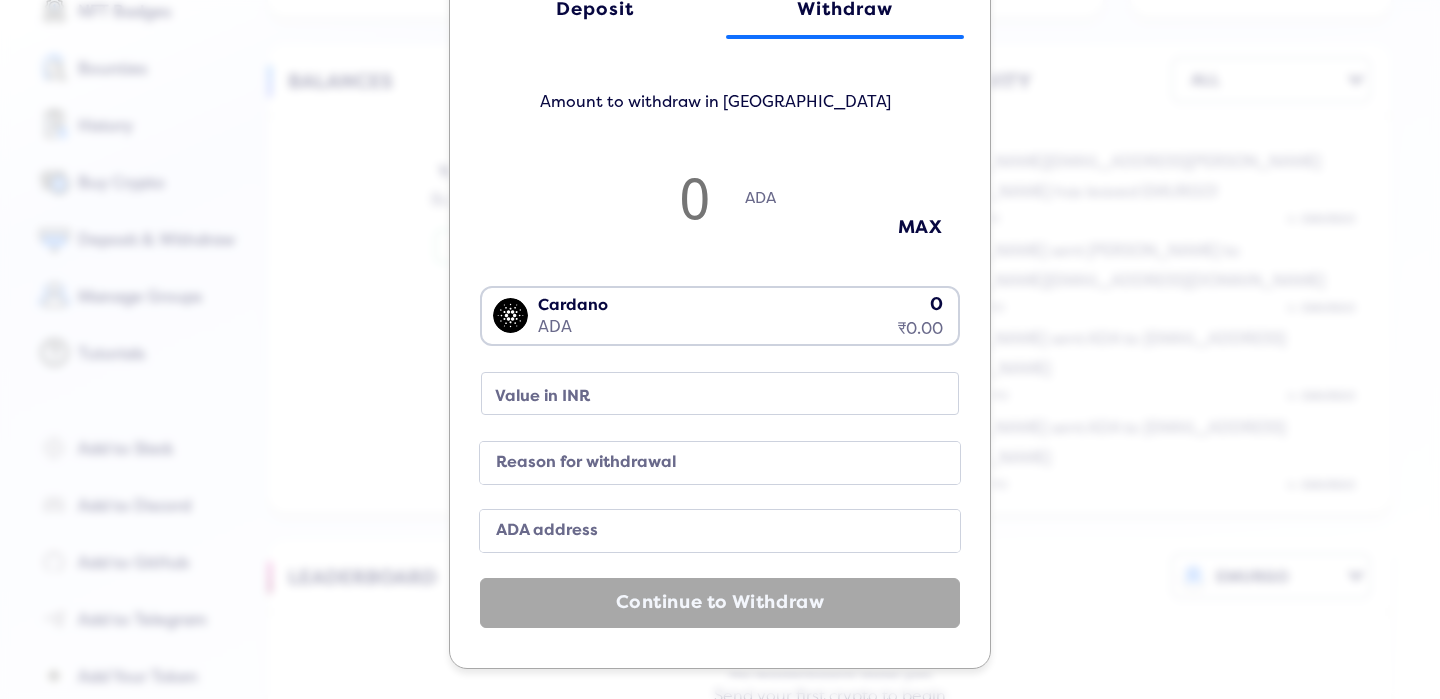 click on "Reason for withdrawal" at bounding box center [704, 463] 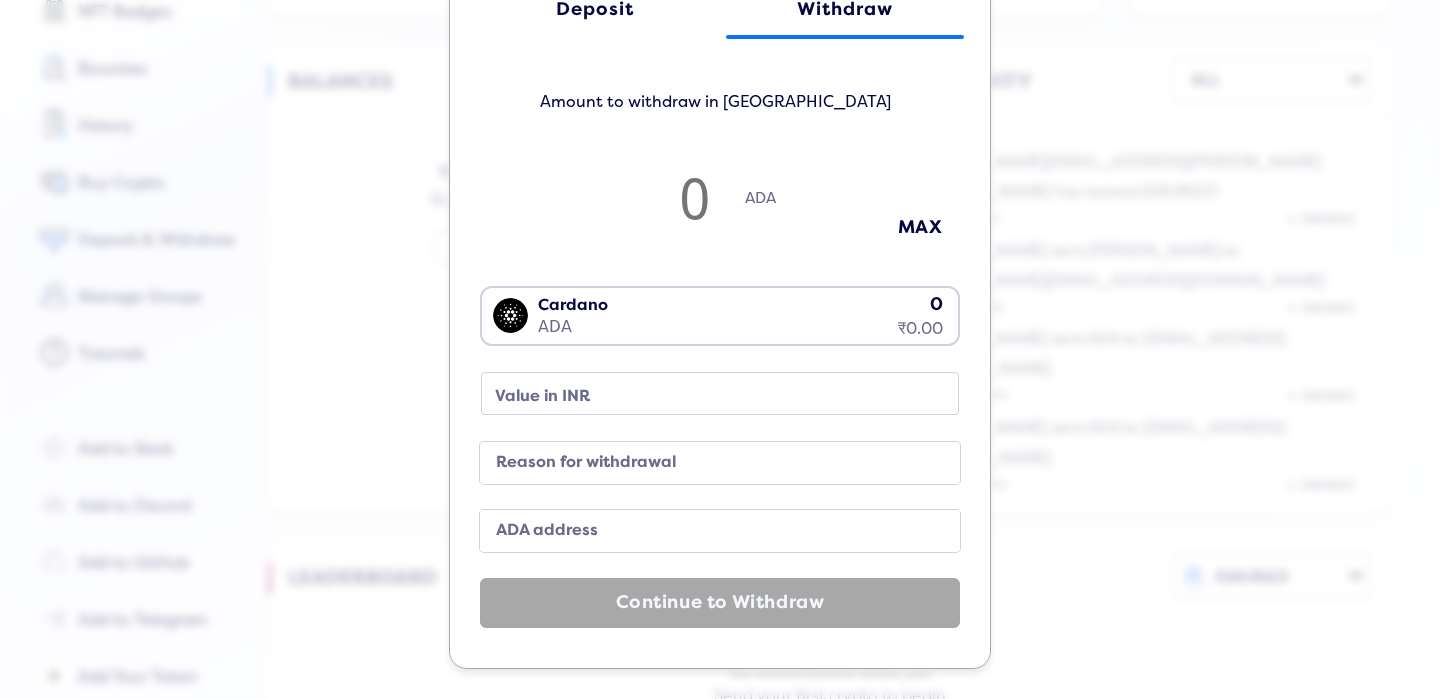 click on "ADA address" at bounding box center (704, 531) 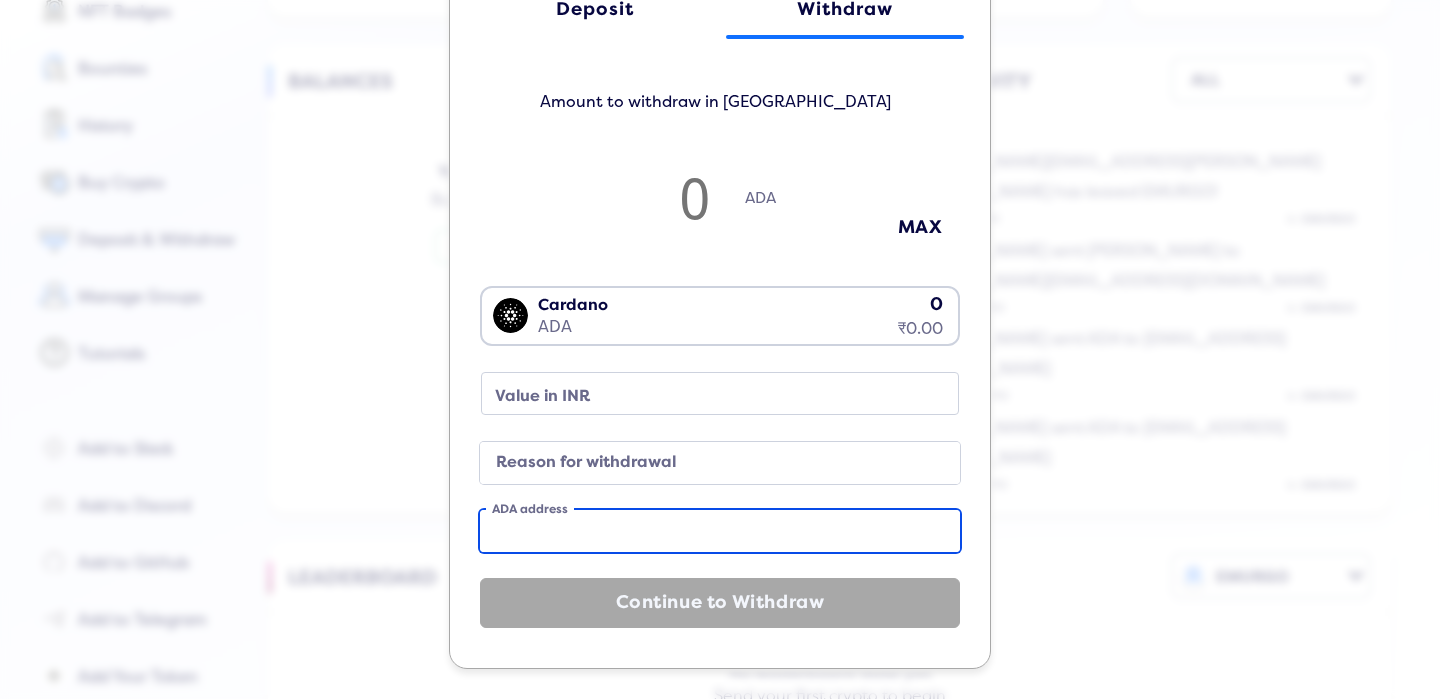 scroll, scrollTop: 0, scrollLeft: 0, axis: both 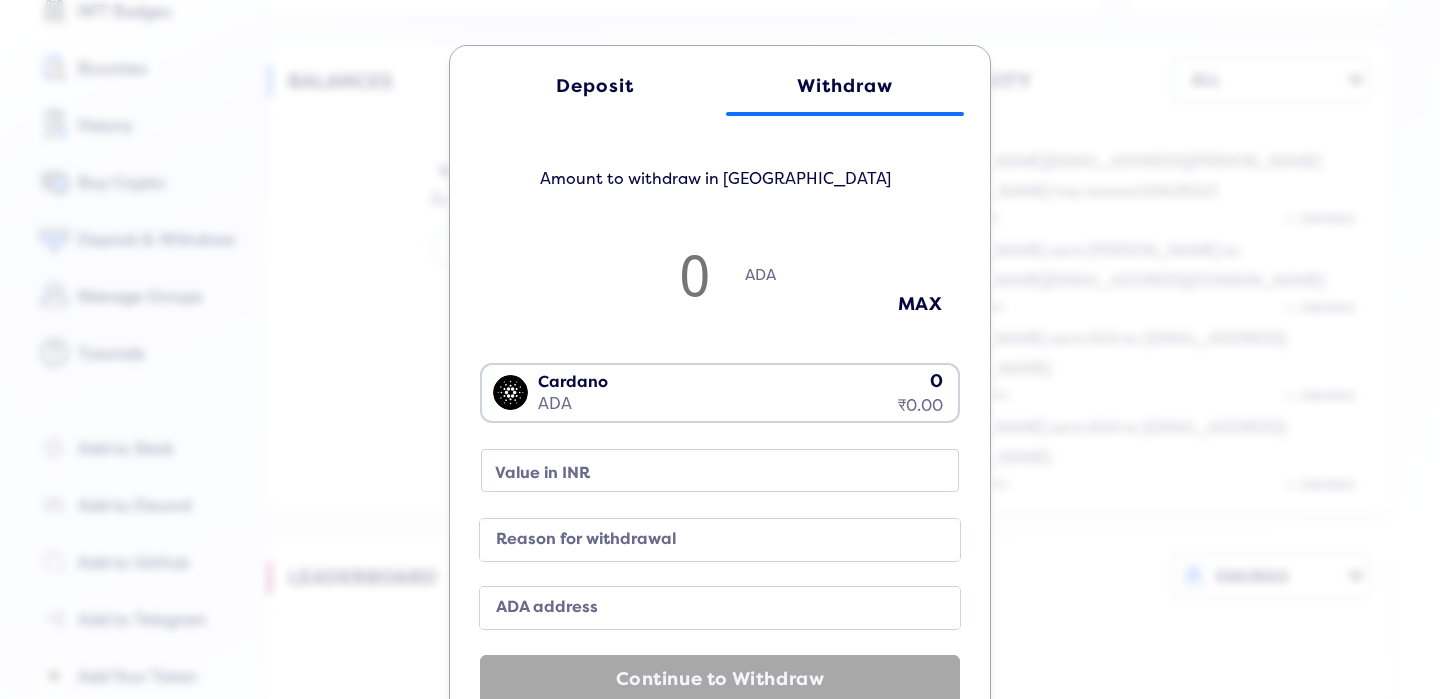 click on "Deposit" 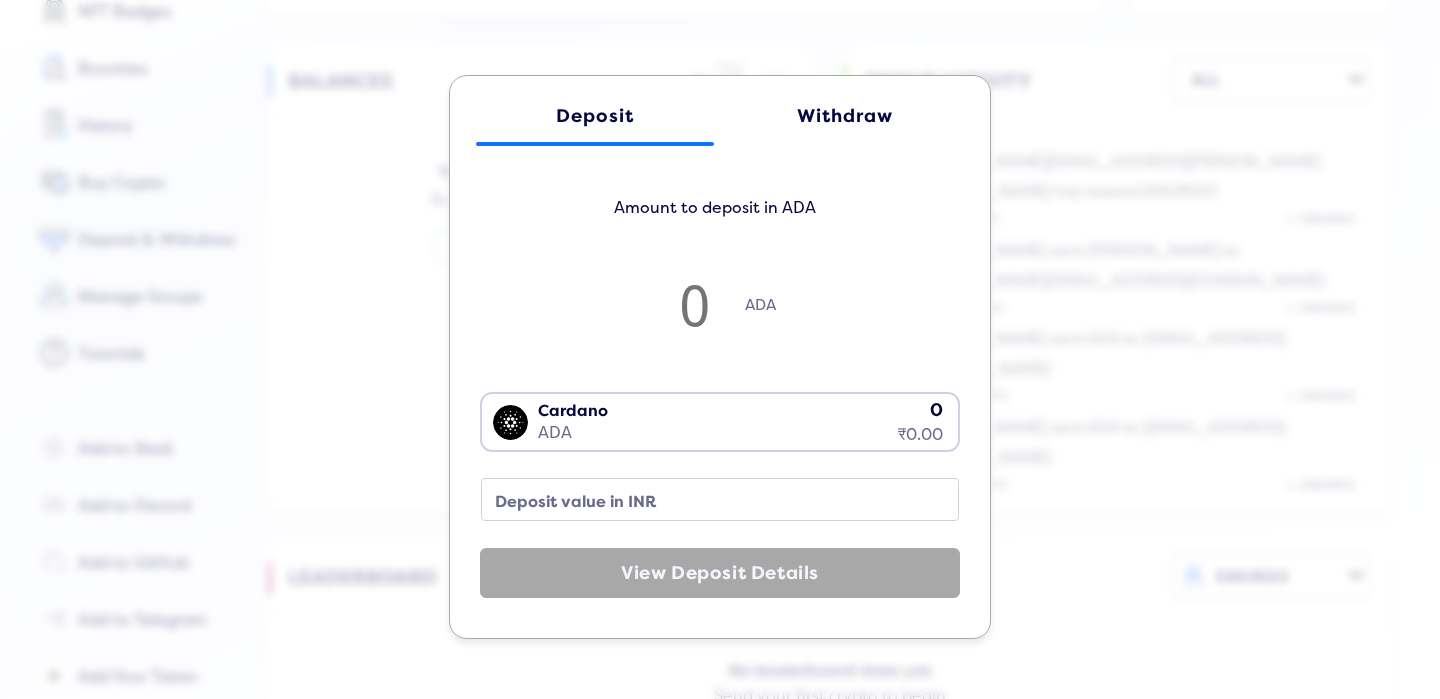 click on "Deposit Withdraw Amount to deposit in ADA [PERSON_NAME] ADA 0 ₹0.00 Loading...  Deposit value in INR  View Deposit Details" 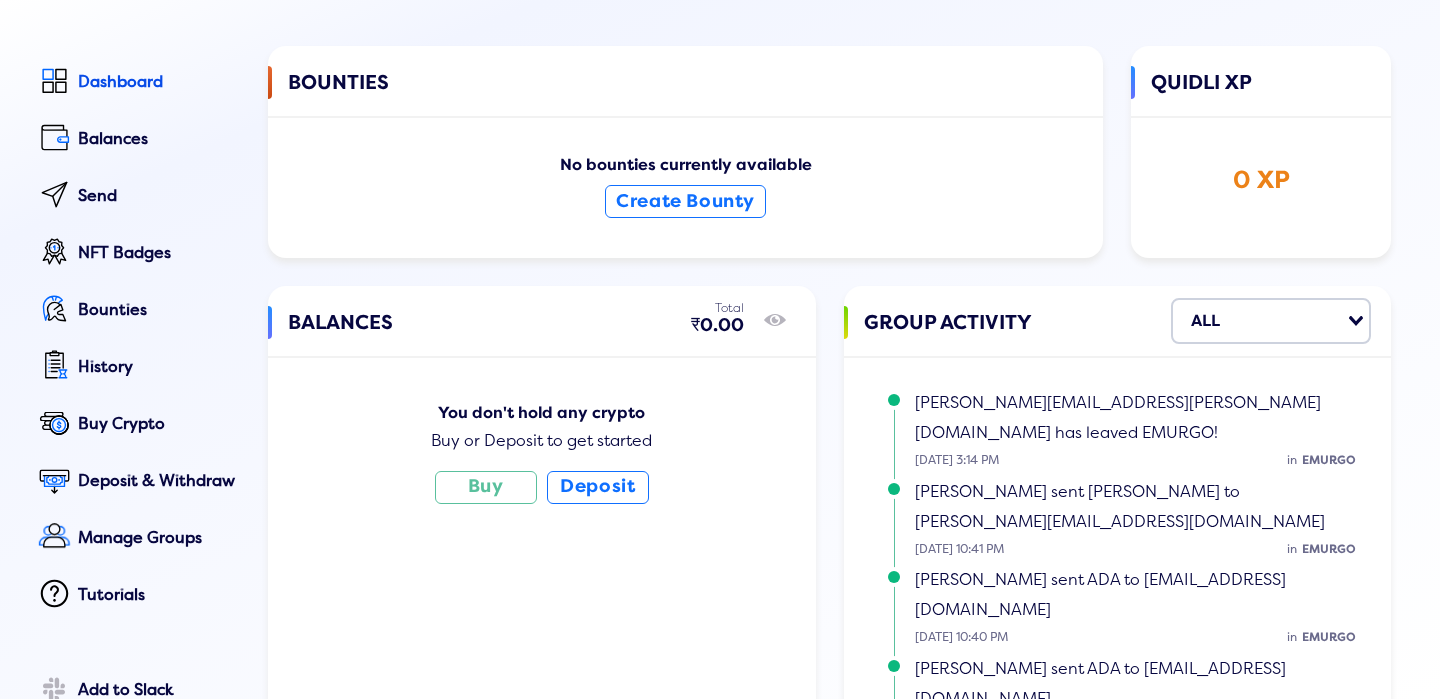 scroll, scrollTop: 119, scrollLeft: 0, axis: vertical 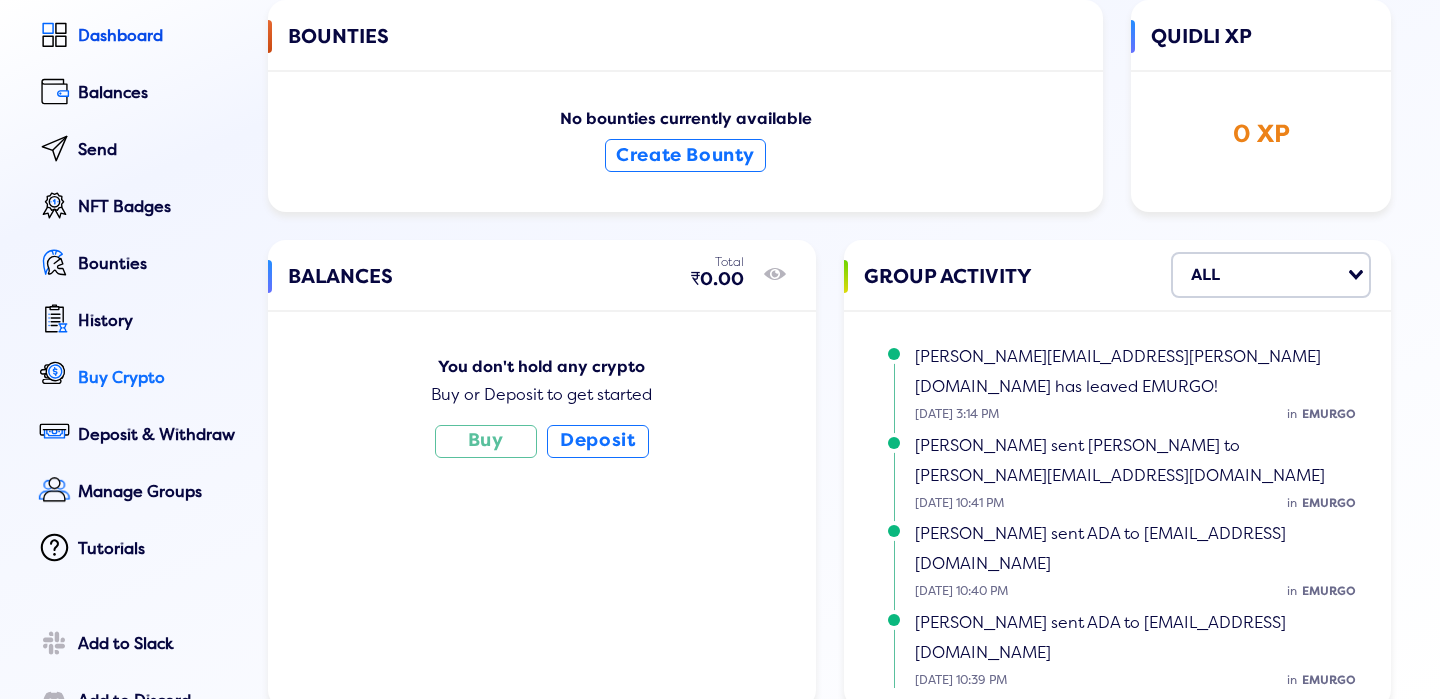 click on "Buy Crypto" 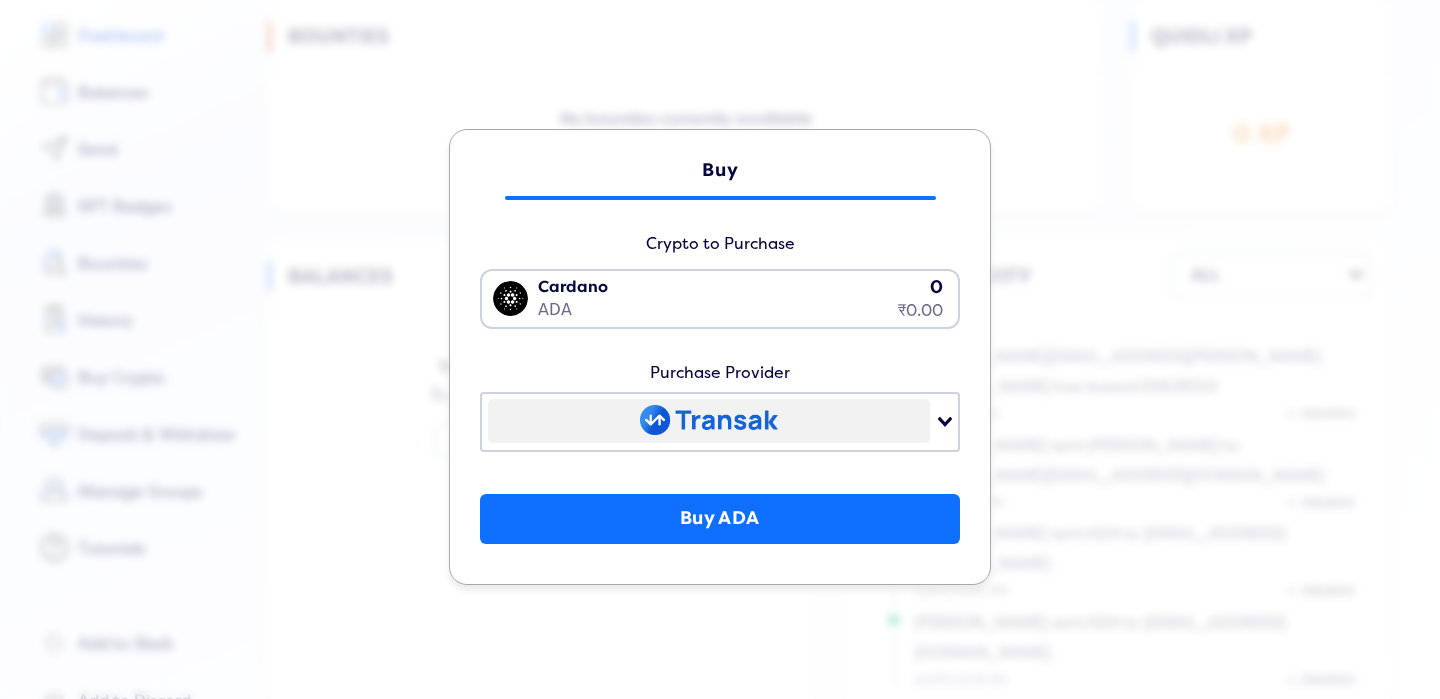 click at bounding box center [709, 421] 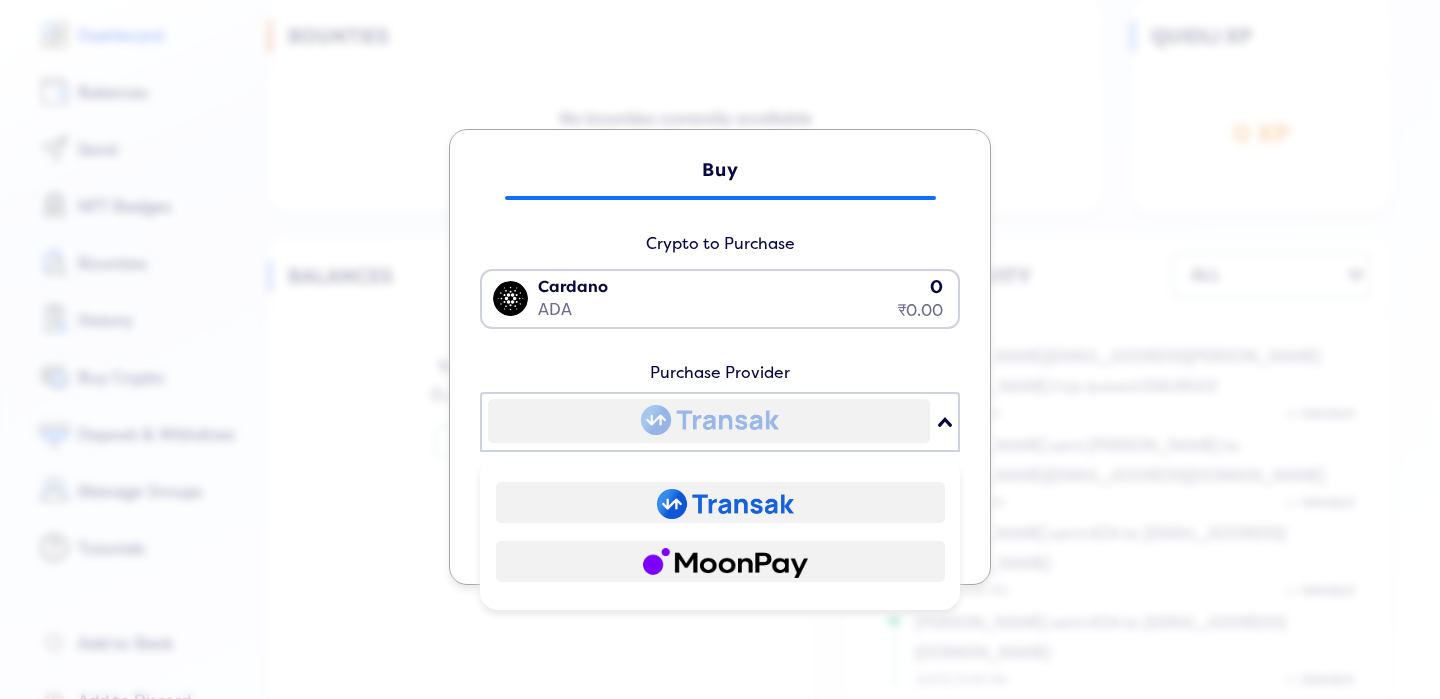 scroll, scrollTop: 0, scrollLeft: 0, axis: both 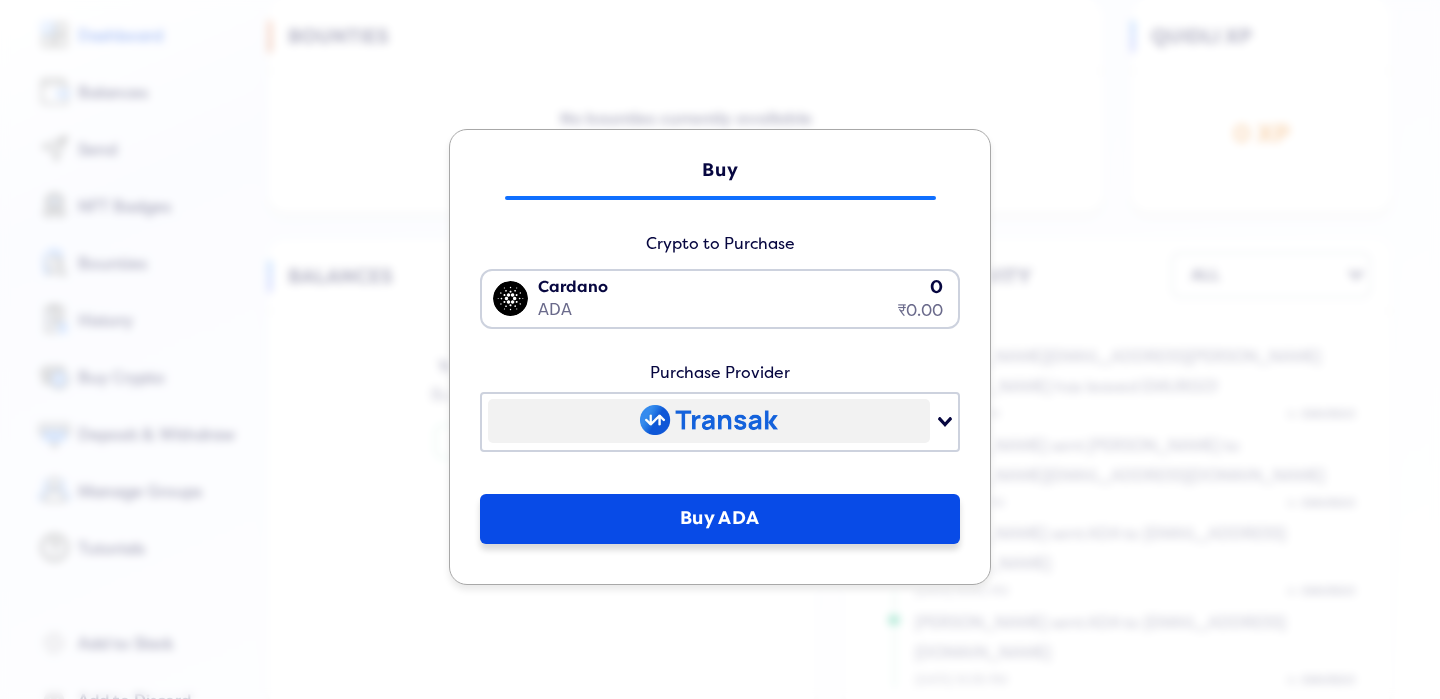 click on "Buy ADA" at bounding box center [720, 519] 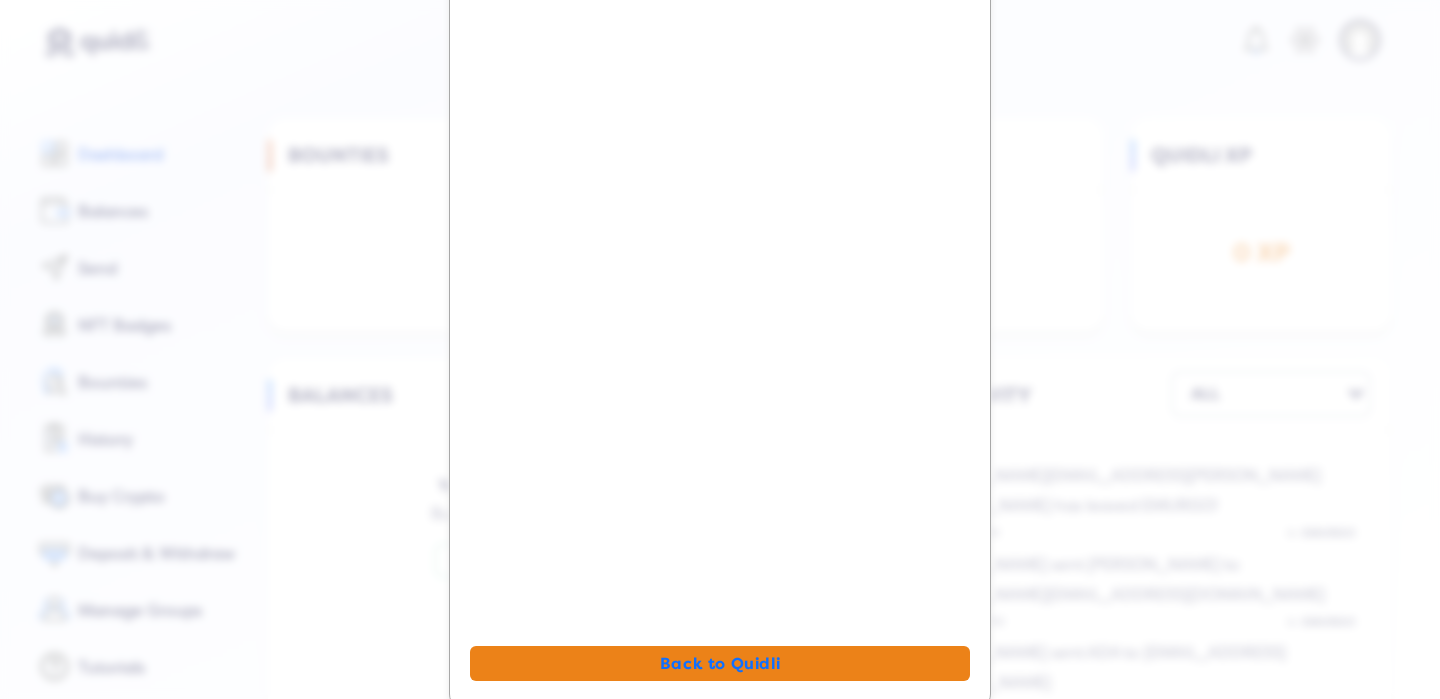 scroll, scrollTop: 177, scrollLeft: 0, axis: vertical 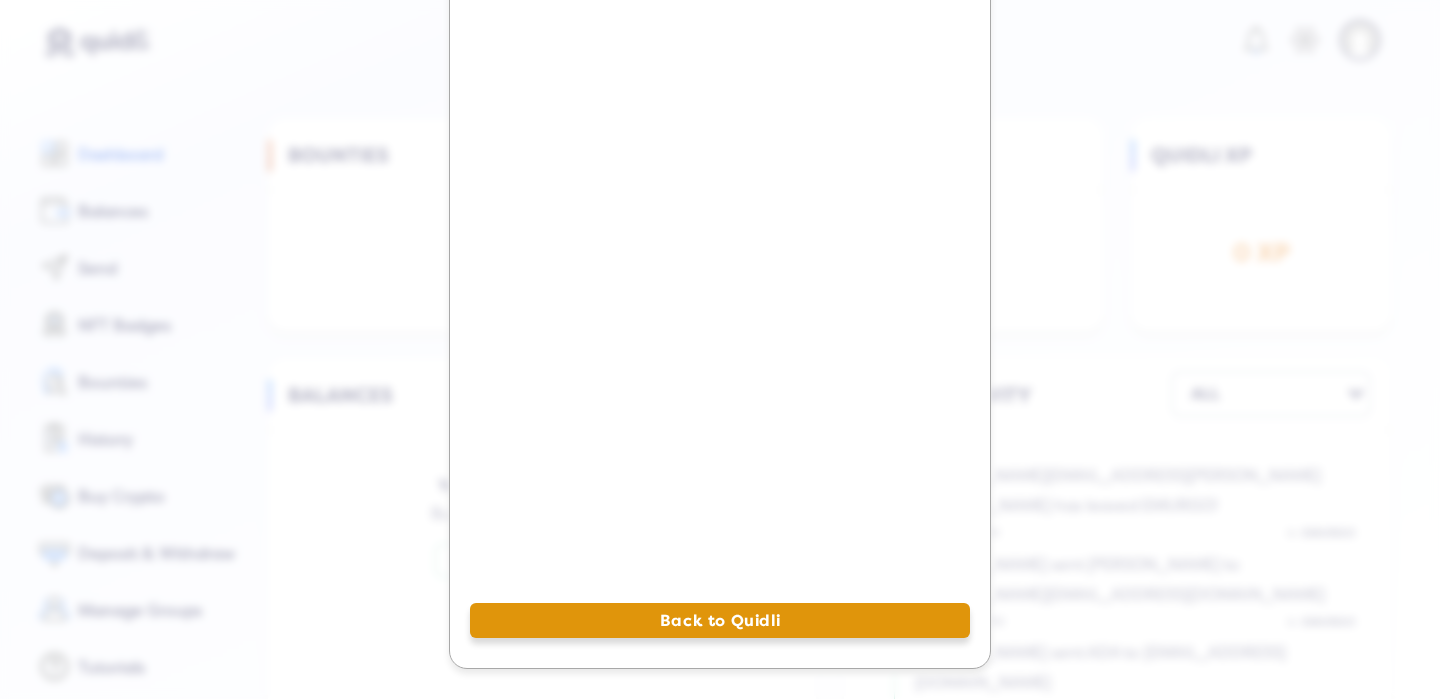 click on "Back to Quidli" at bounding box center [720, 620] 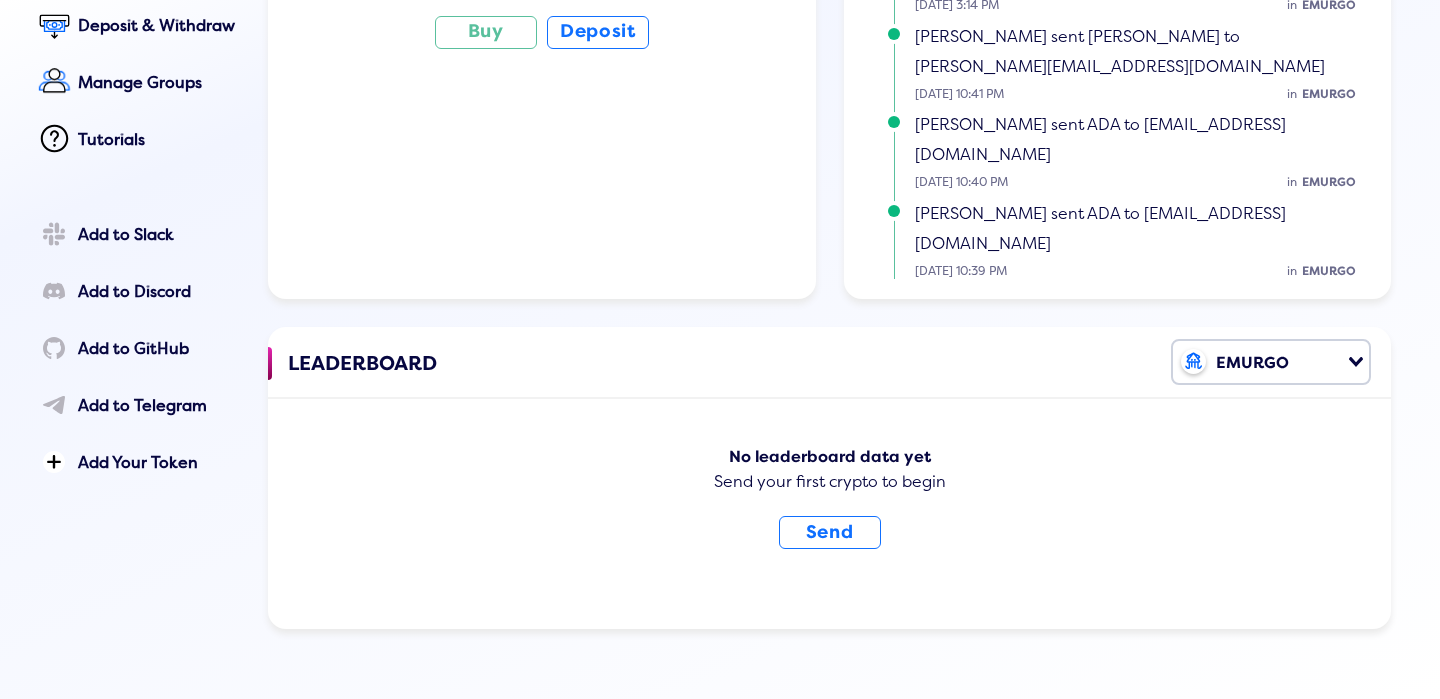 scroll, scrollTop: 0, scrollLeft: 0, axis: both 